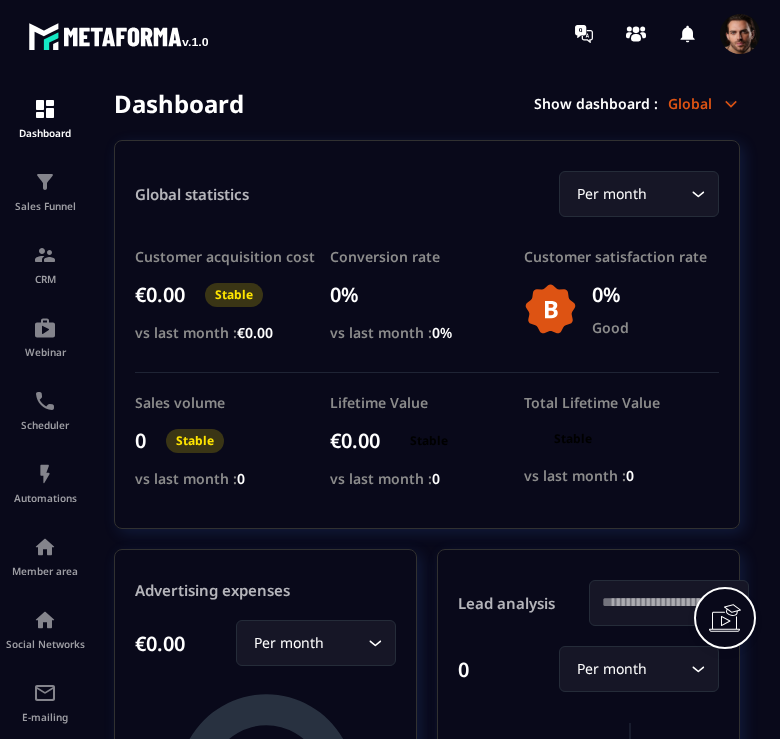 scroll, scrollTop: 0, scrollLeft: 0, axis: both 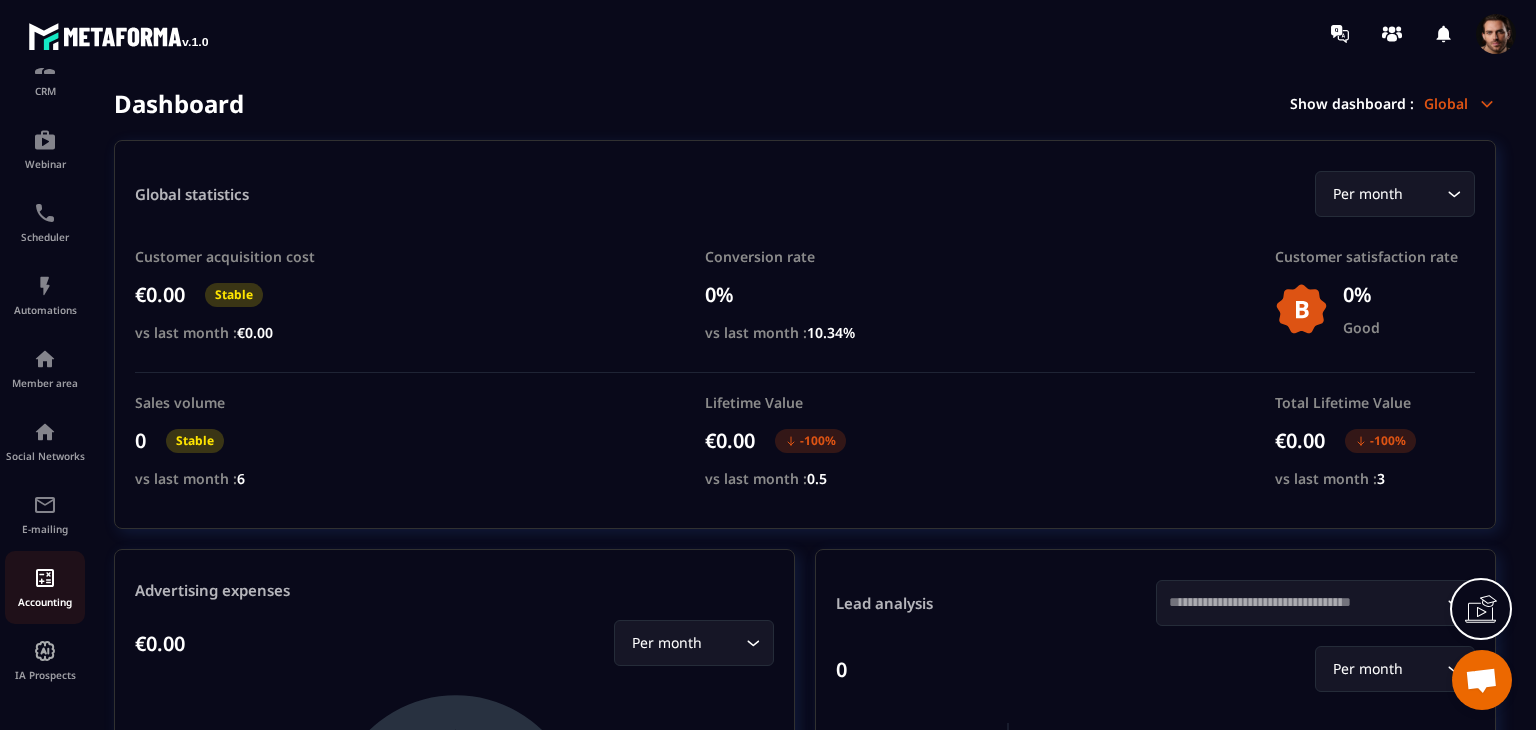 click on "Accounting" at bounding box center [45, 602] 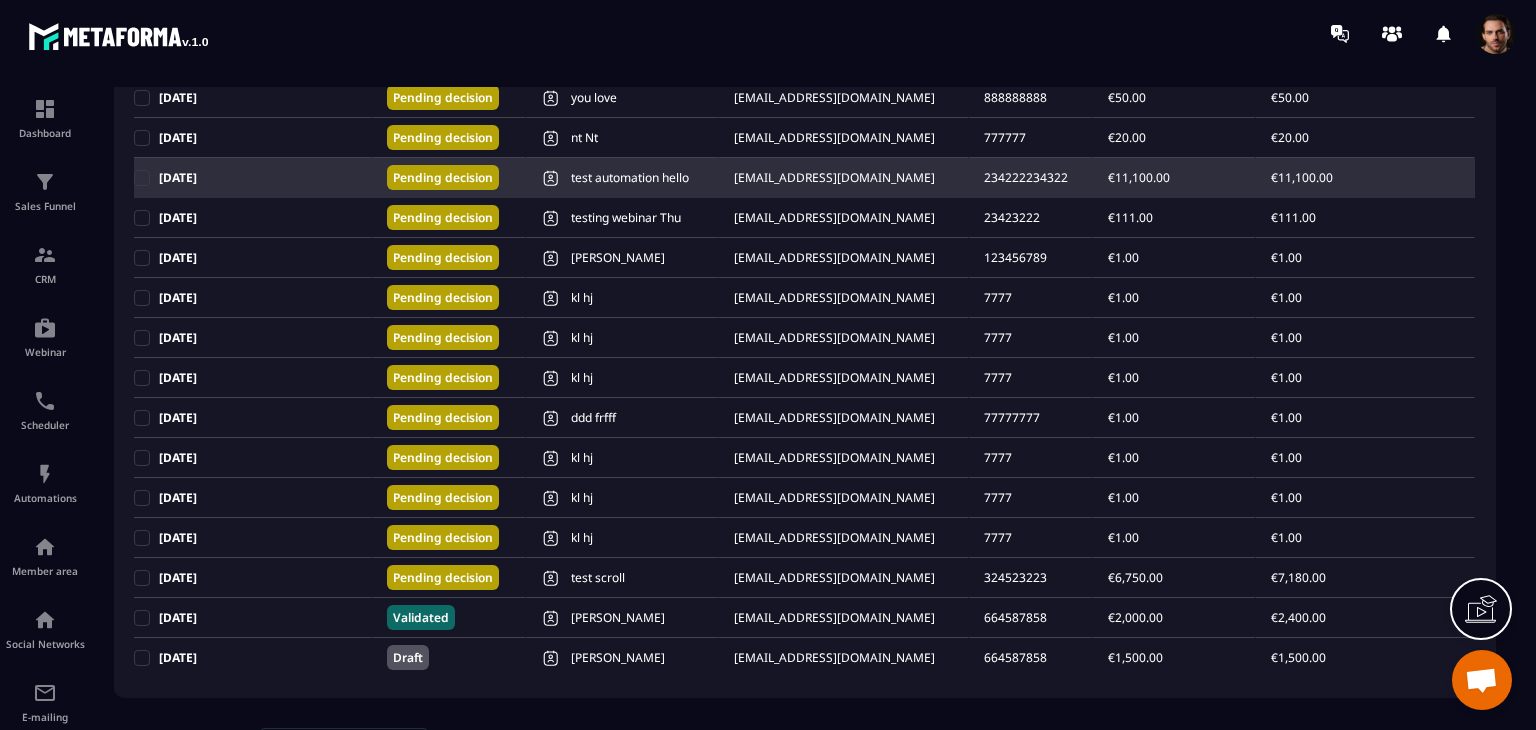 scroll, scrollTop: 0, scrollLeft: 0, axis: both 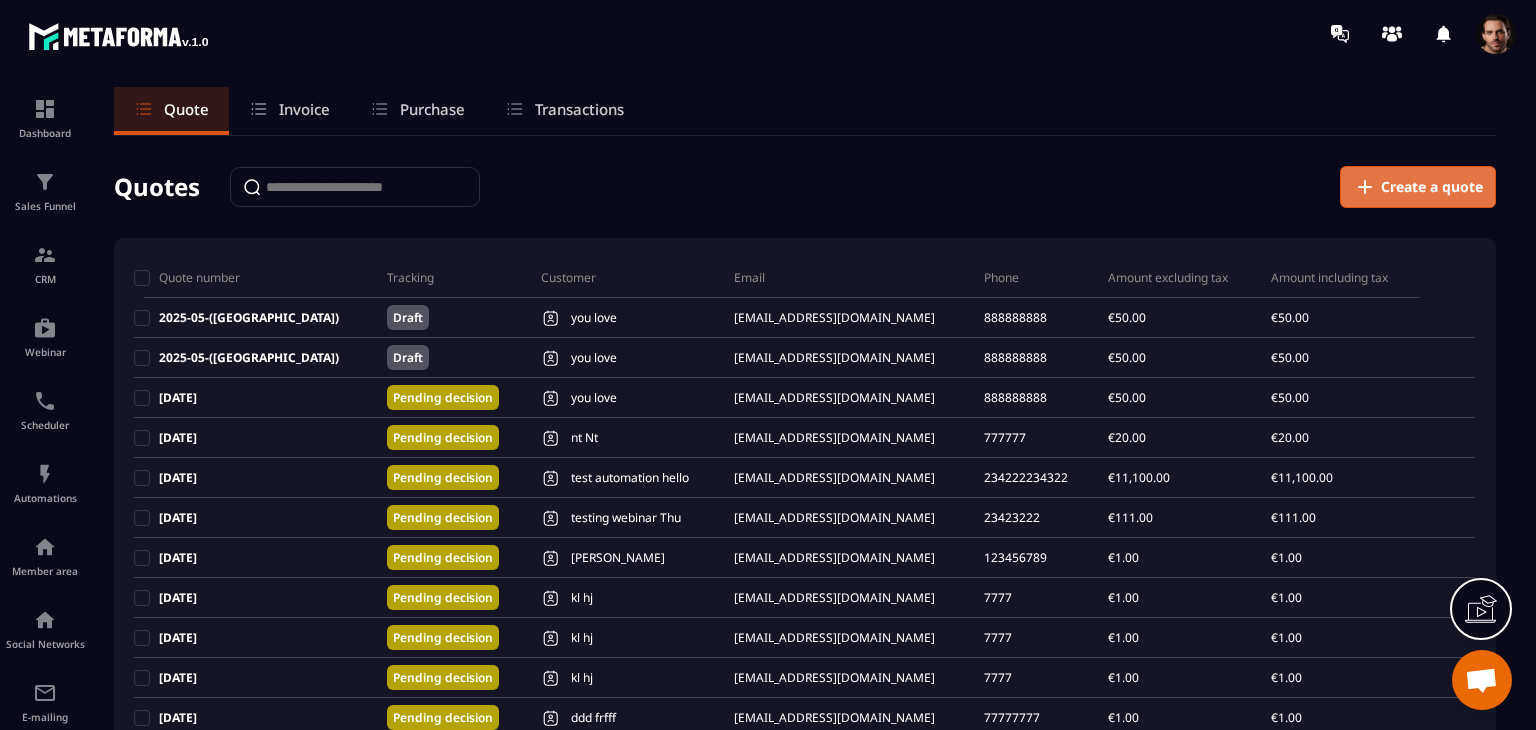click on "Create a quote" at bounding box center [1418, 187] 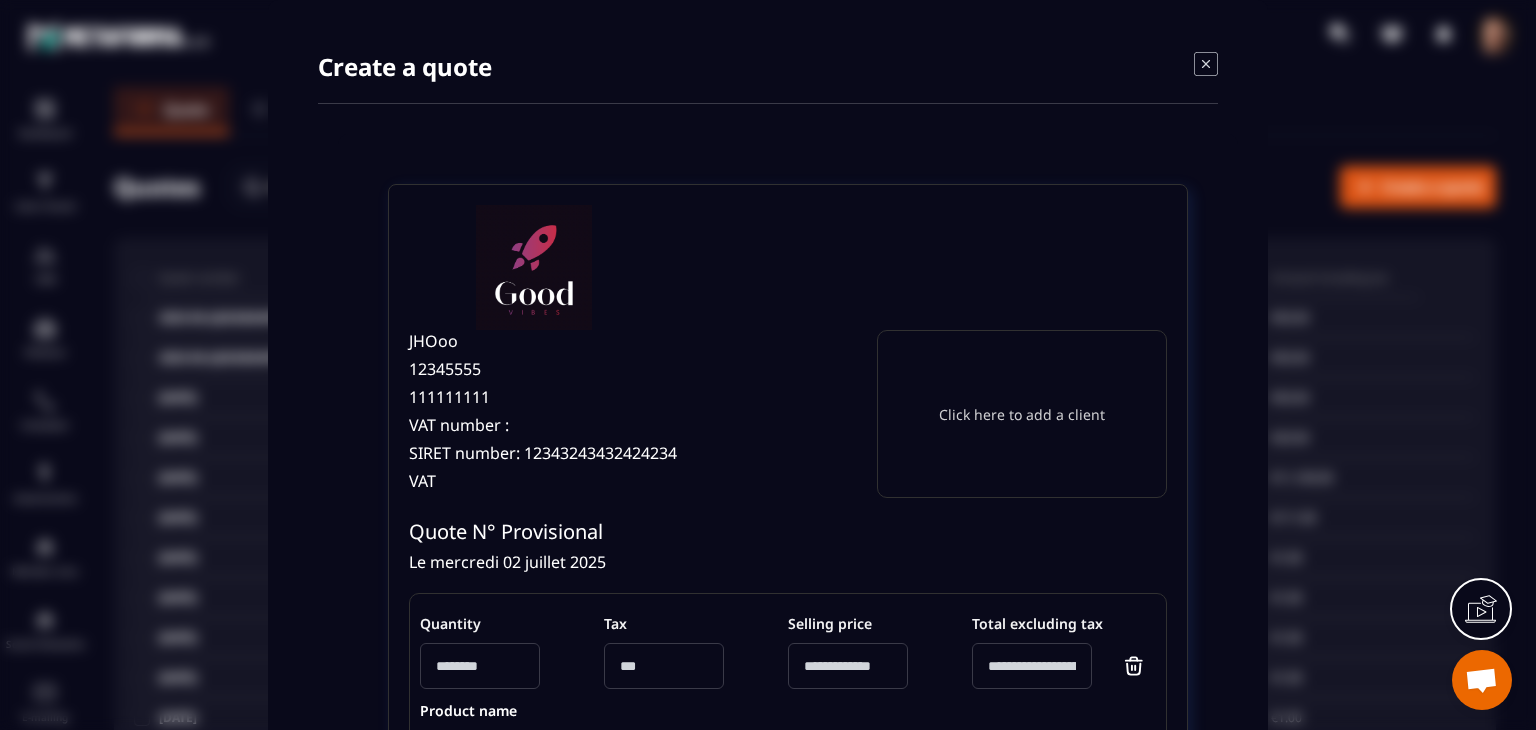 click on "Click here to add a client" at bounding box center (1022, 414) 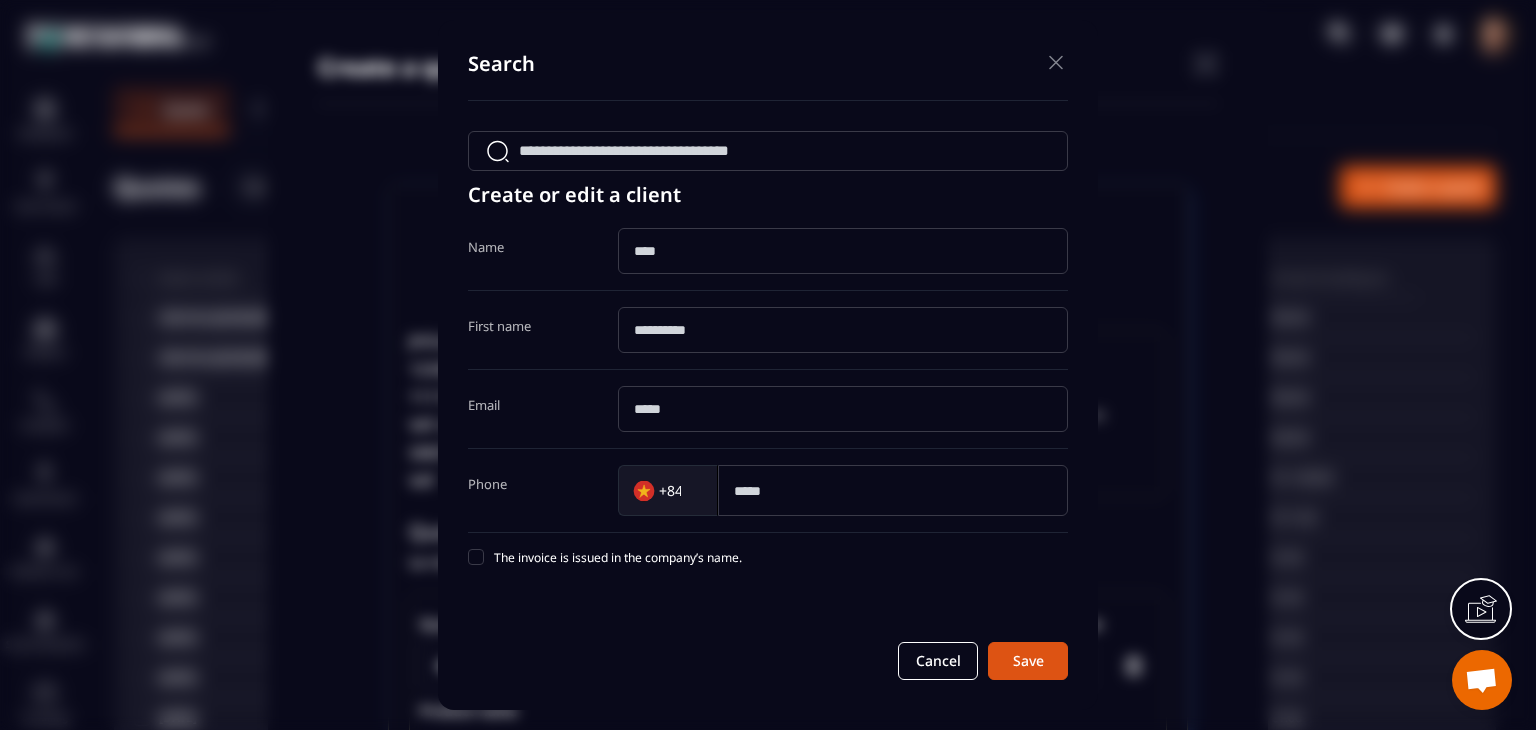 click at bounding box center (1056, 62) 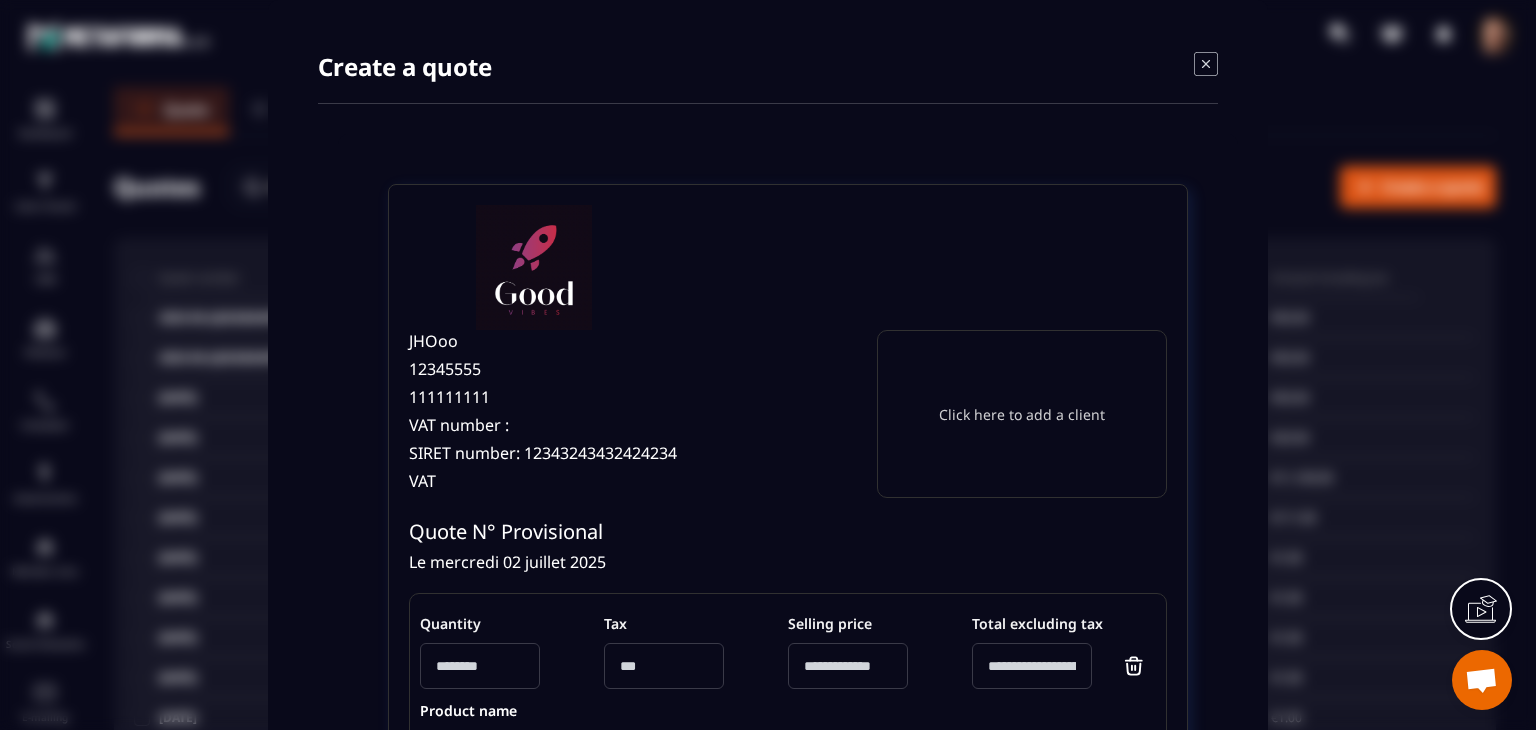 click on "Click here to add a client" at bounding box center [1022, 414] 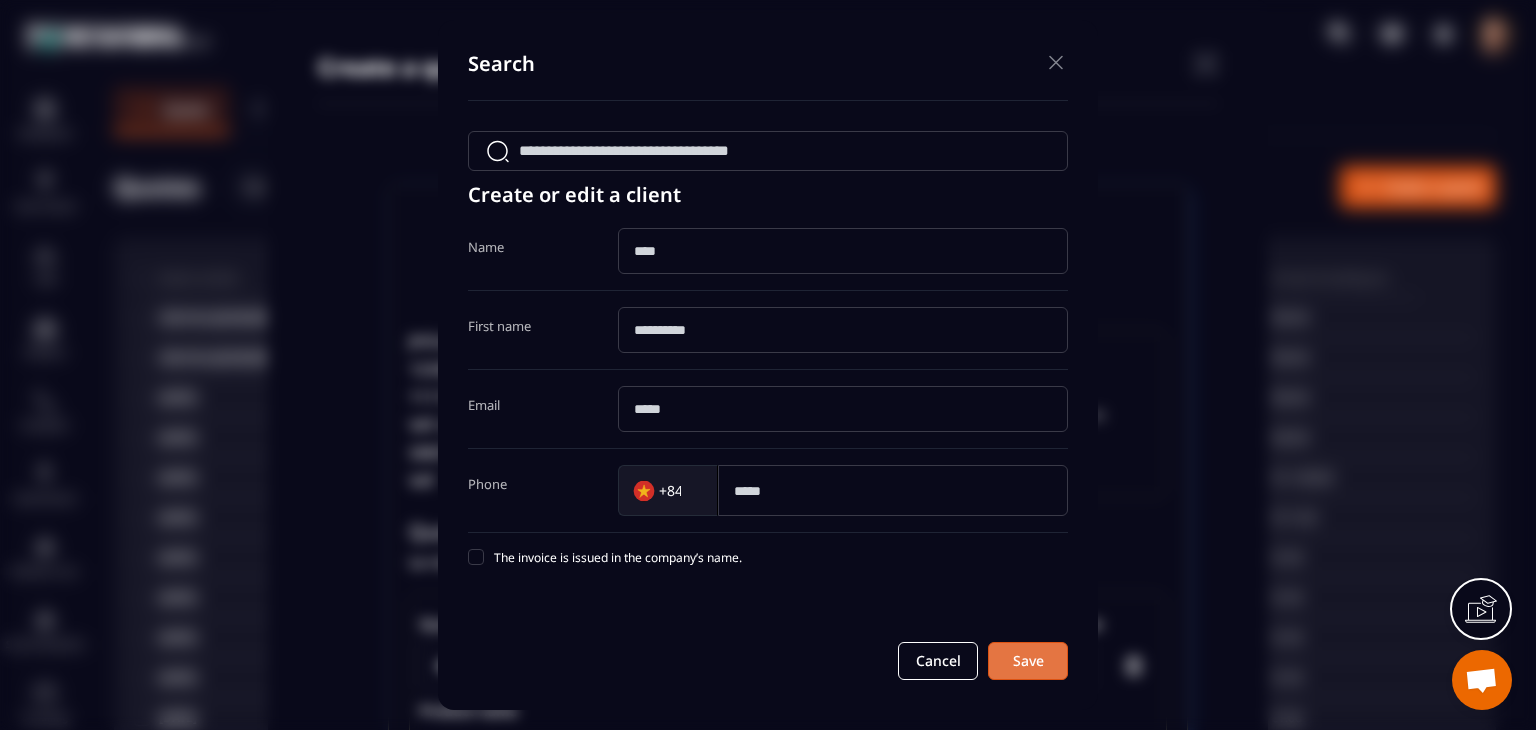 click on "Save" at bounding box center [1028, 661] 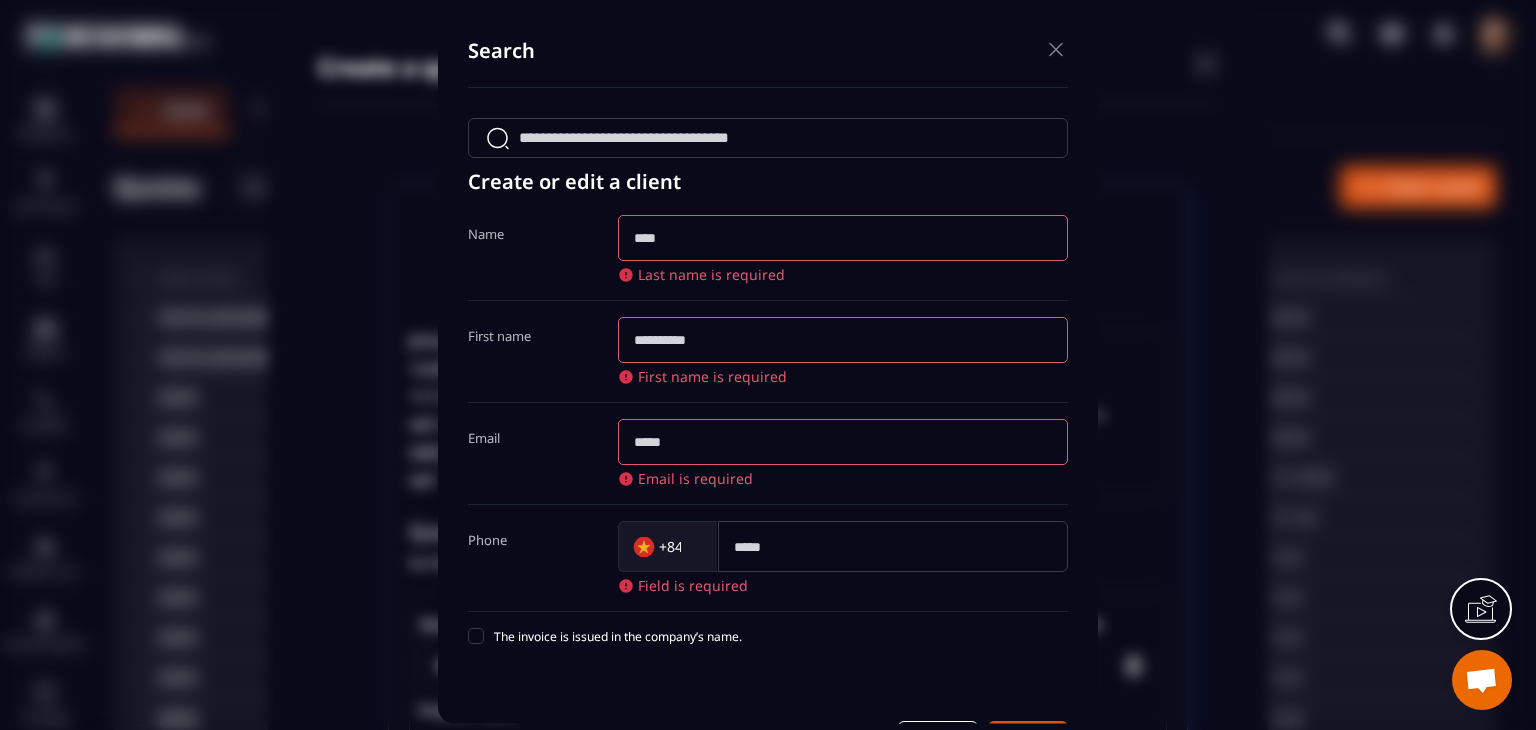 click at bounding box center (843, 238) 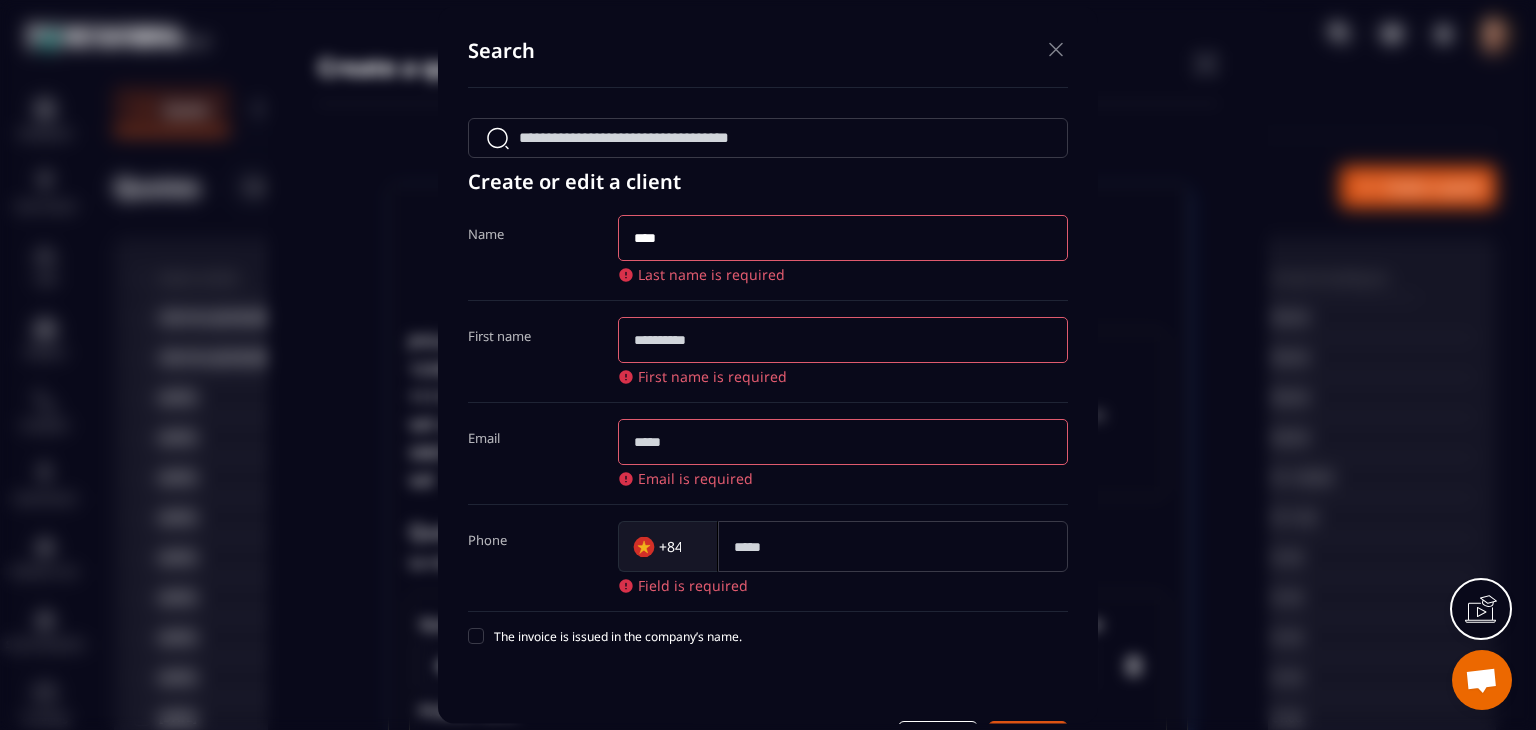 type on "****" 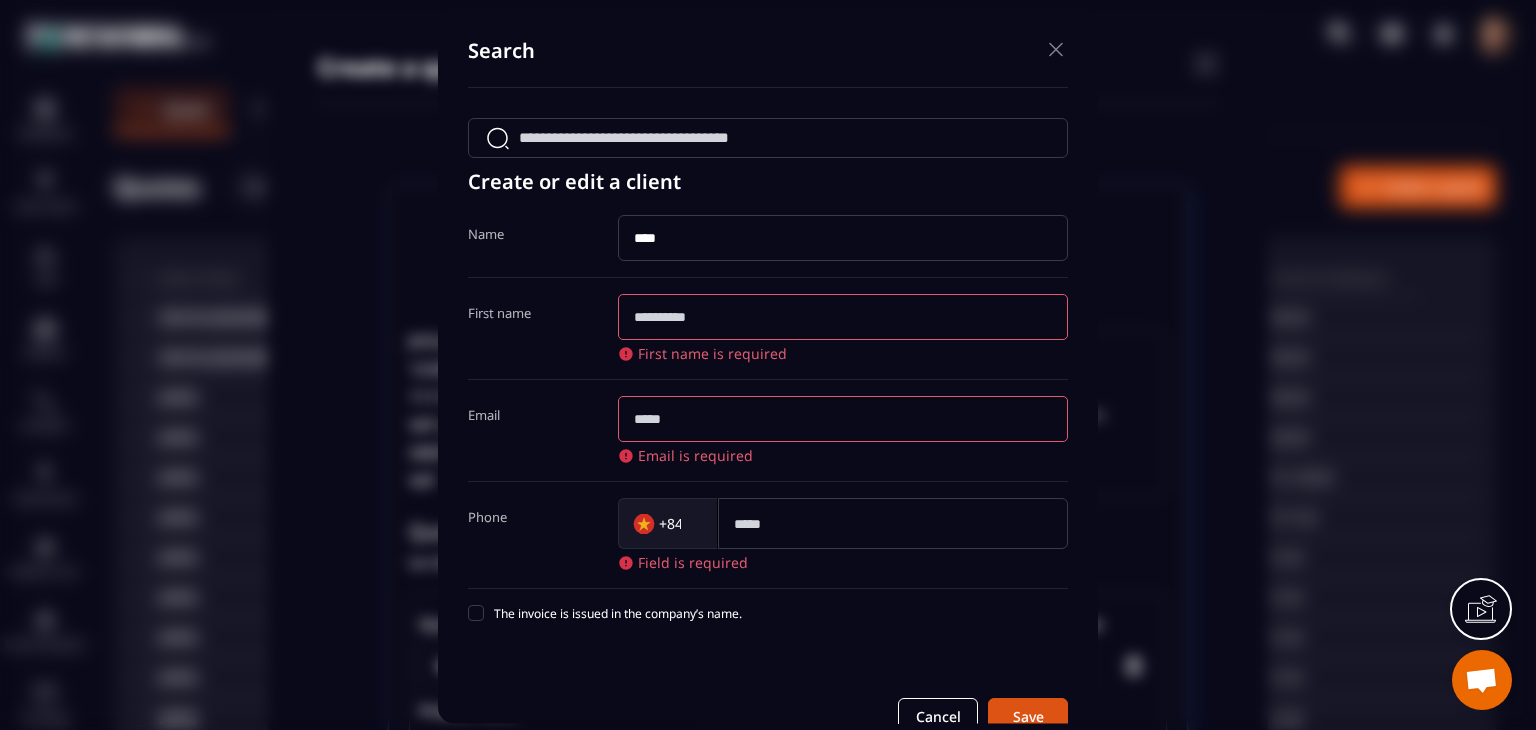 click on "First name is required" at bounding box center [843, 328] 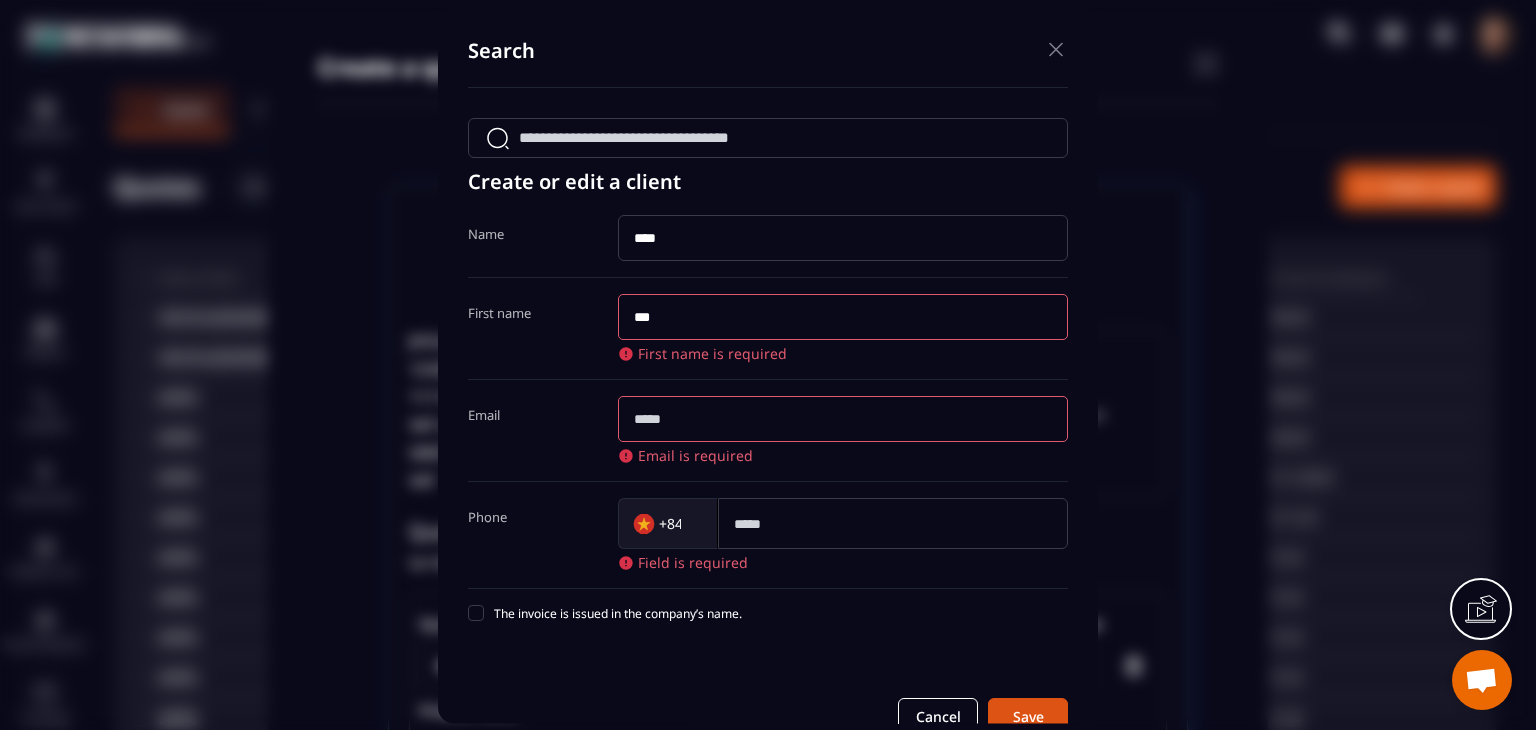 type on "***" 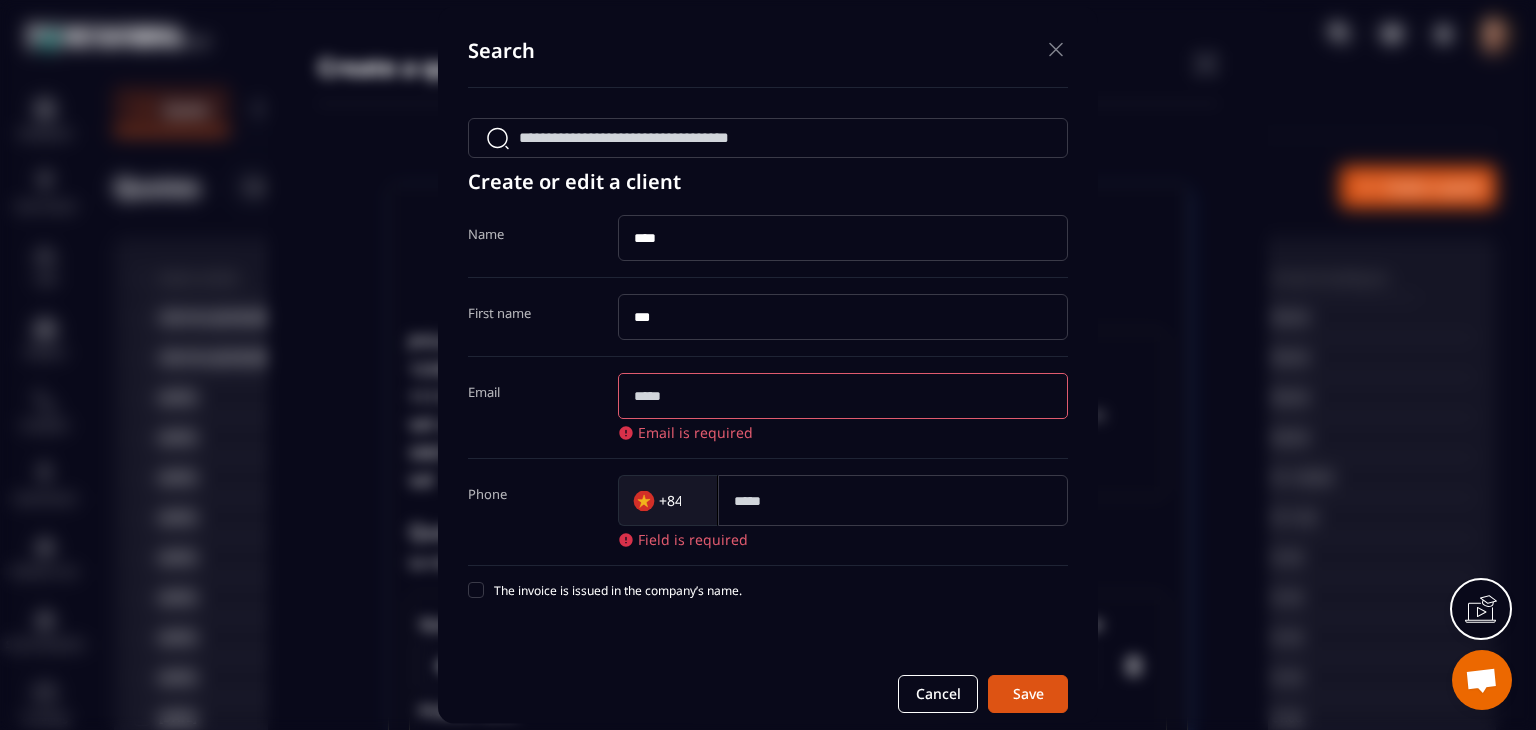 click on "Name ****" at bounding box center [768, 246] 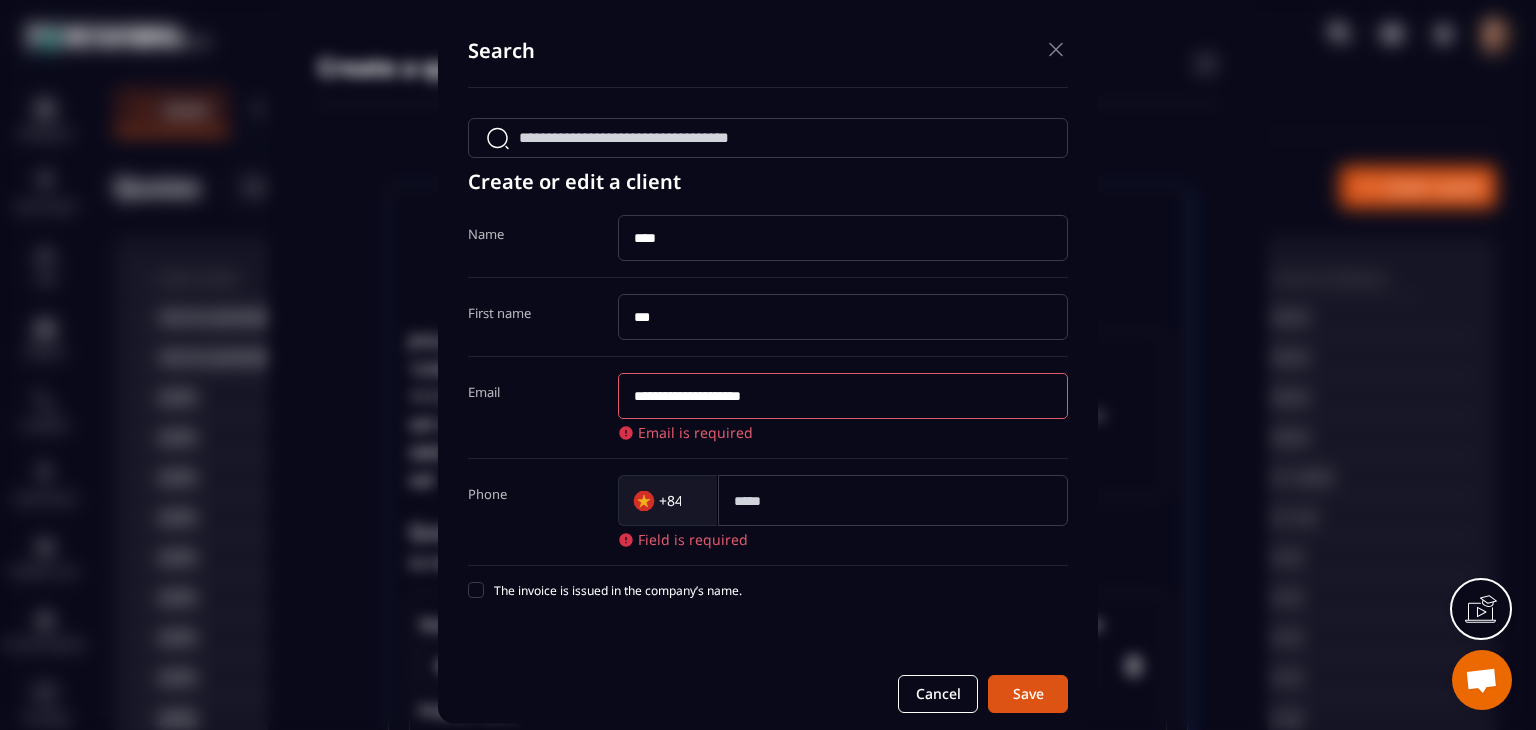 type on "**********" 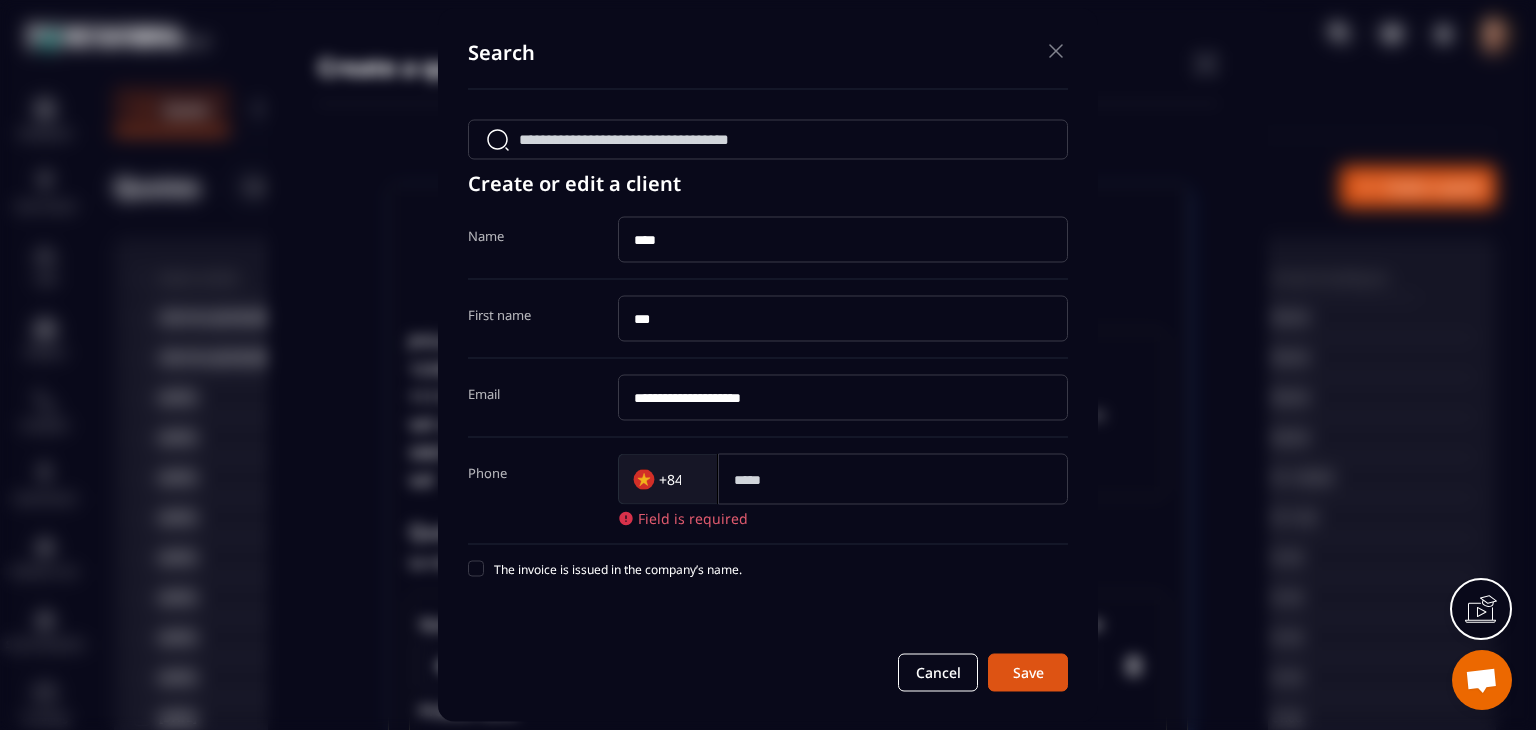 click on "+84 Loading... Field is required" at bounding box center [843, 491] 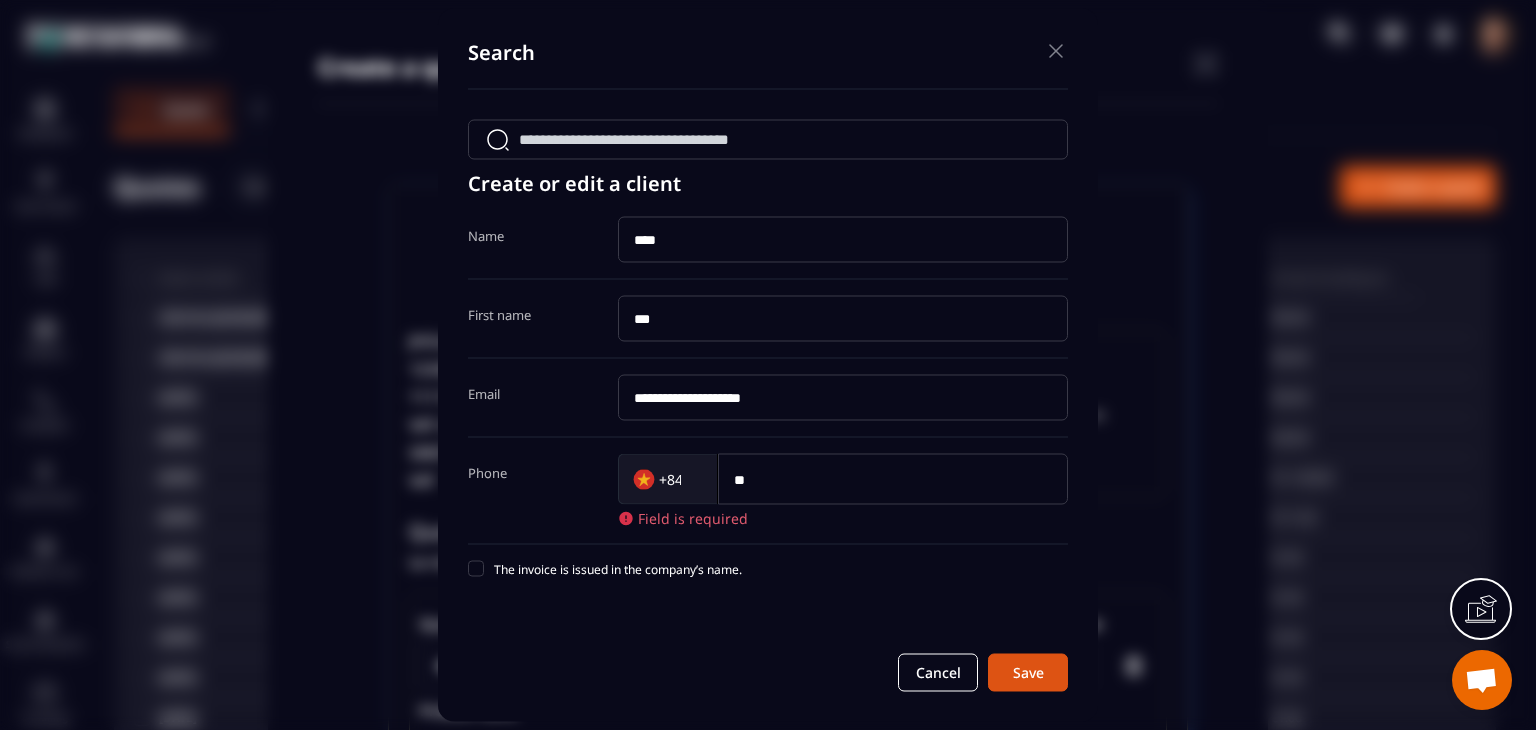 type on "*" 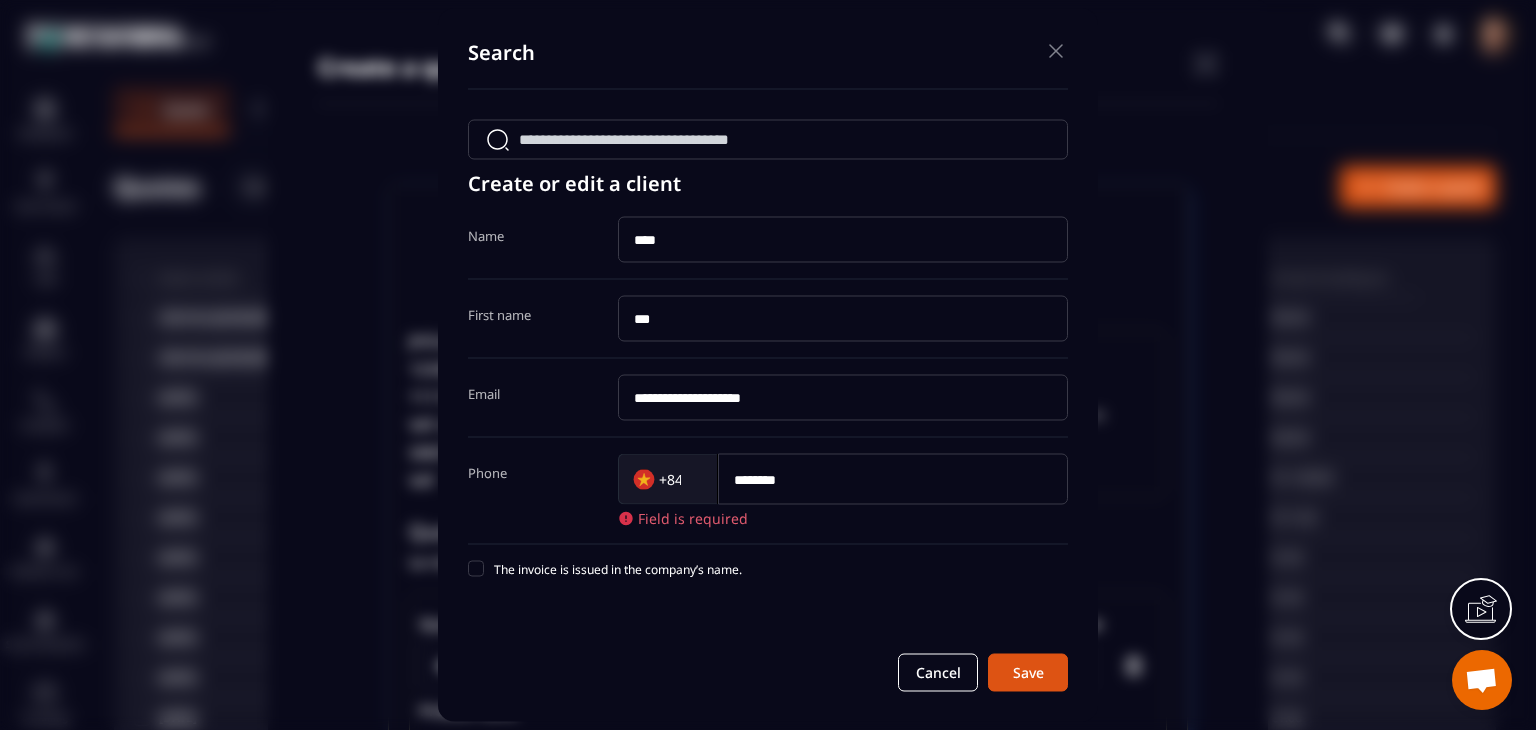 click on "********" at bounding box center [893, 479] 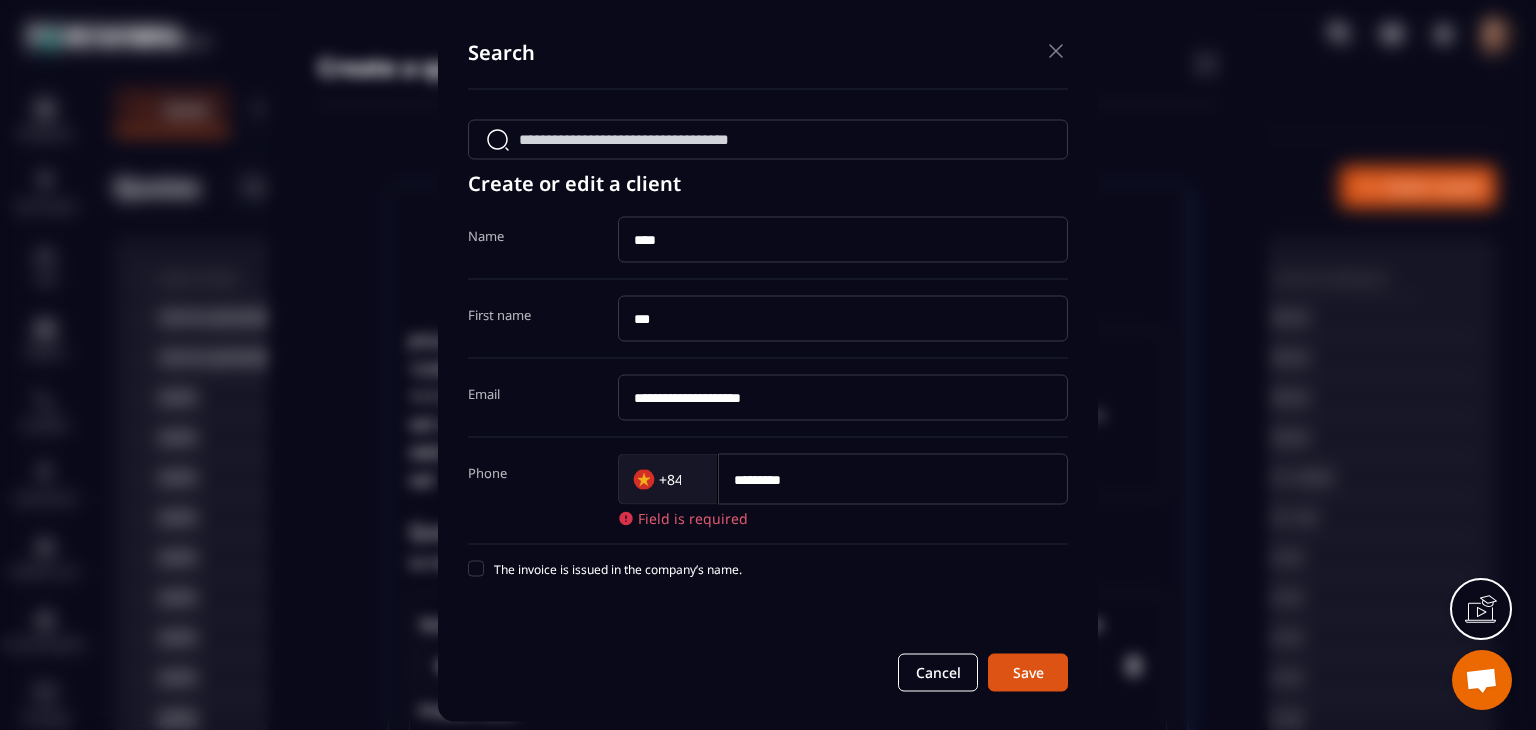 click on "*********" at bounding box center (893, 479) 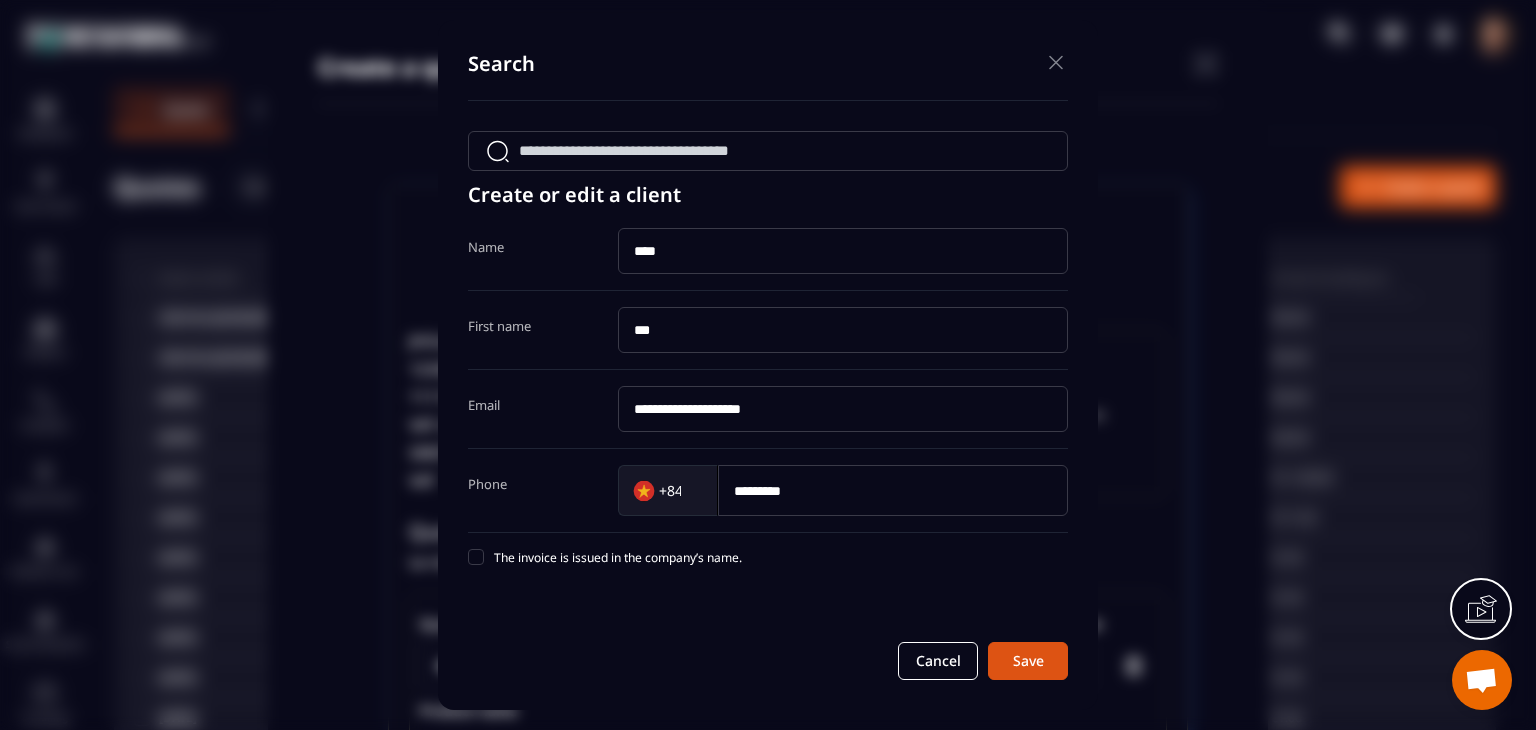 click on "**********" at bounding box center [768, 405] 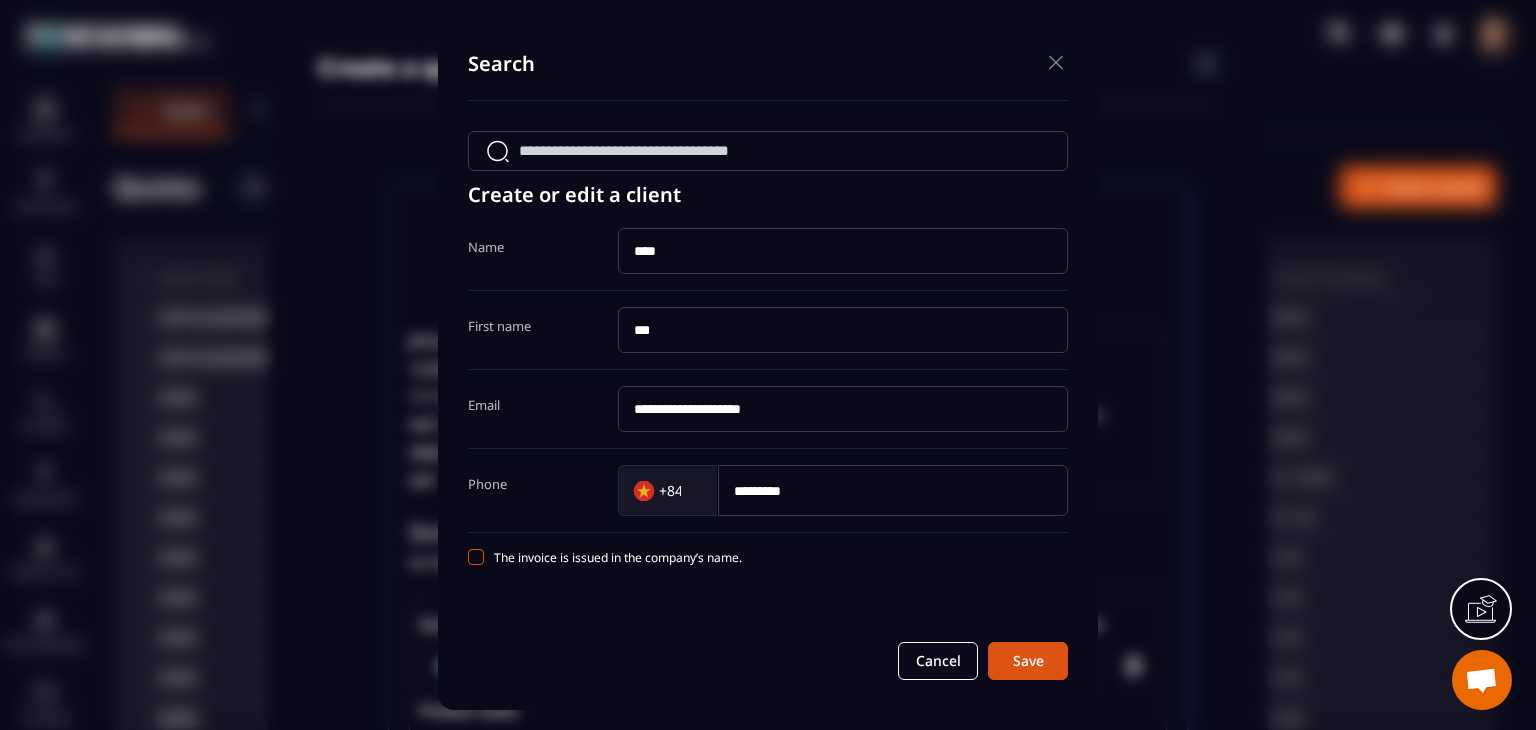 click at bounding box center (476, 557) 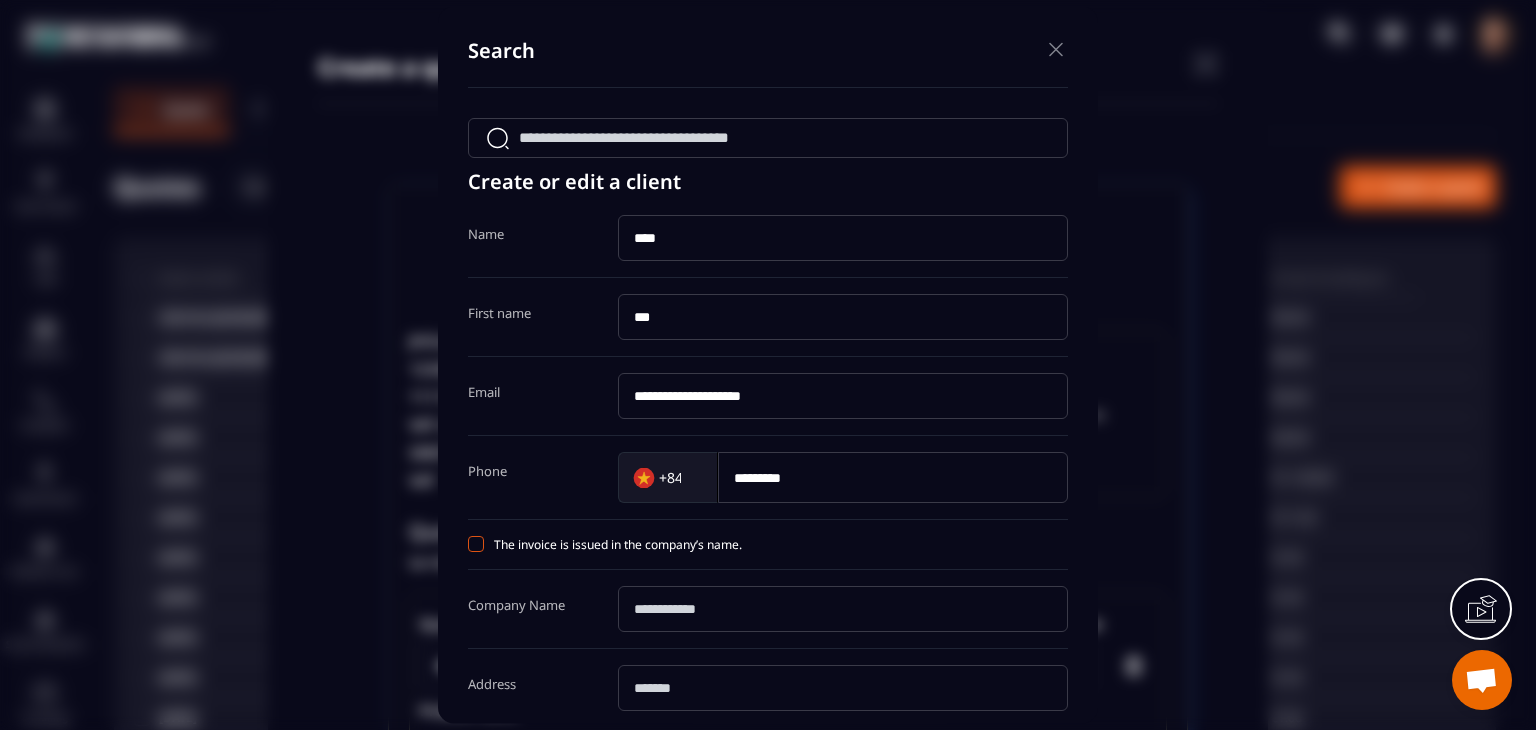 click at bounding box center [476, 543] 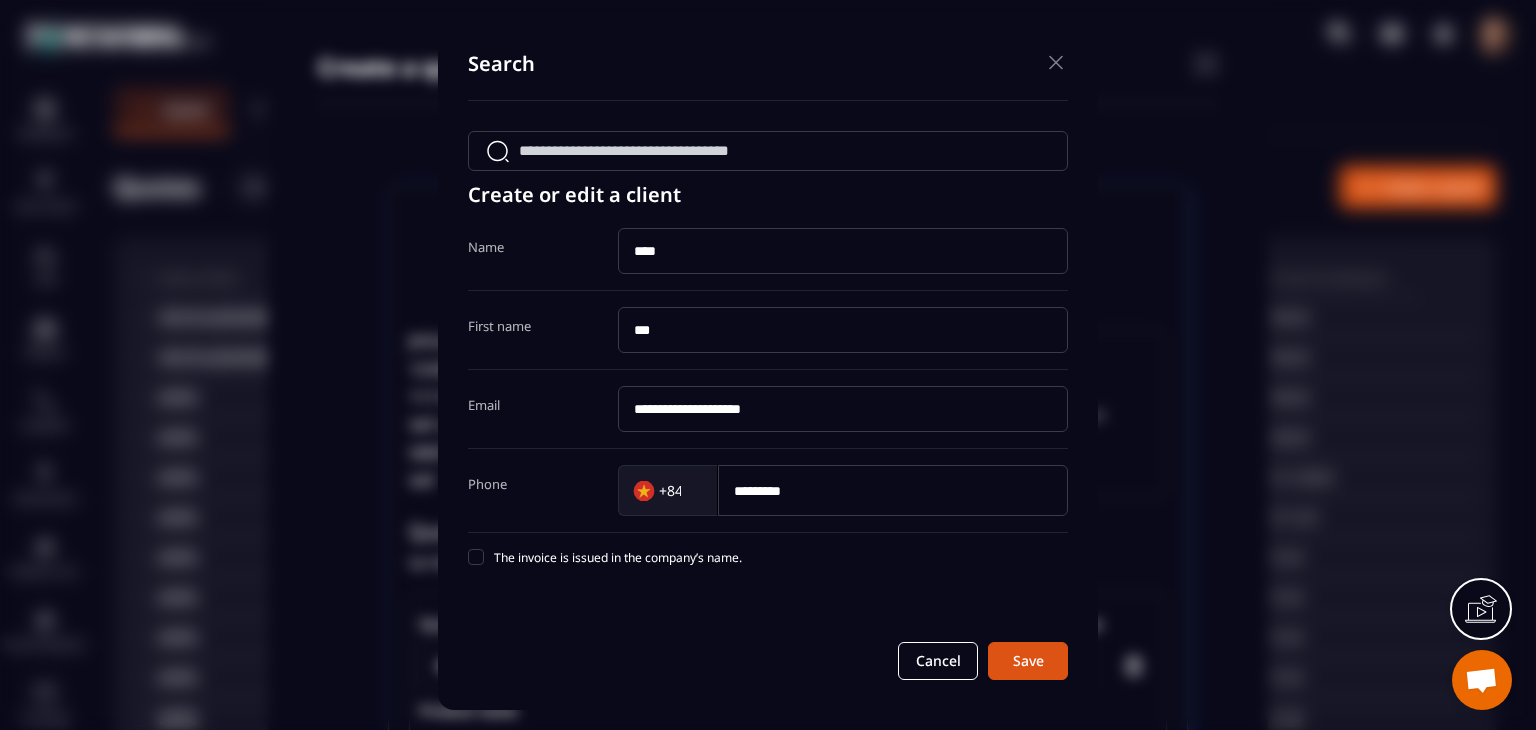 click on "Save" at bounding box center [1028, 661] 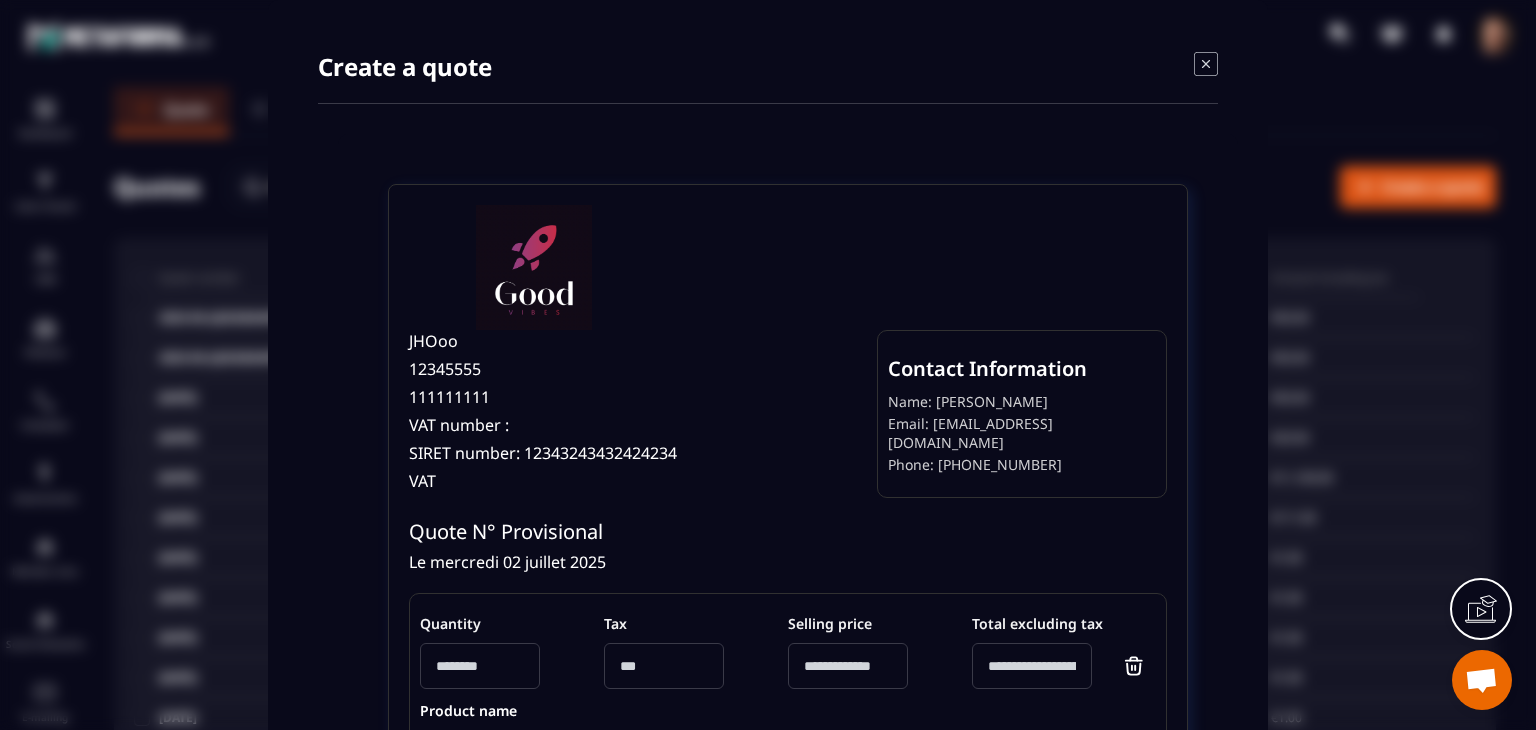 click on "Contact Information Name: Thu [PERSON_NAME] Email: [EMAIL_ADDRESS][DOMAIN_NAME] Phone: [PHONE_NUMBER]" at bounding box center [1022, 414] 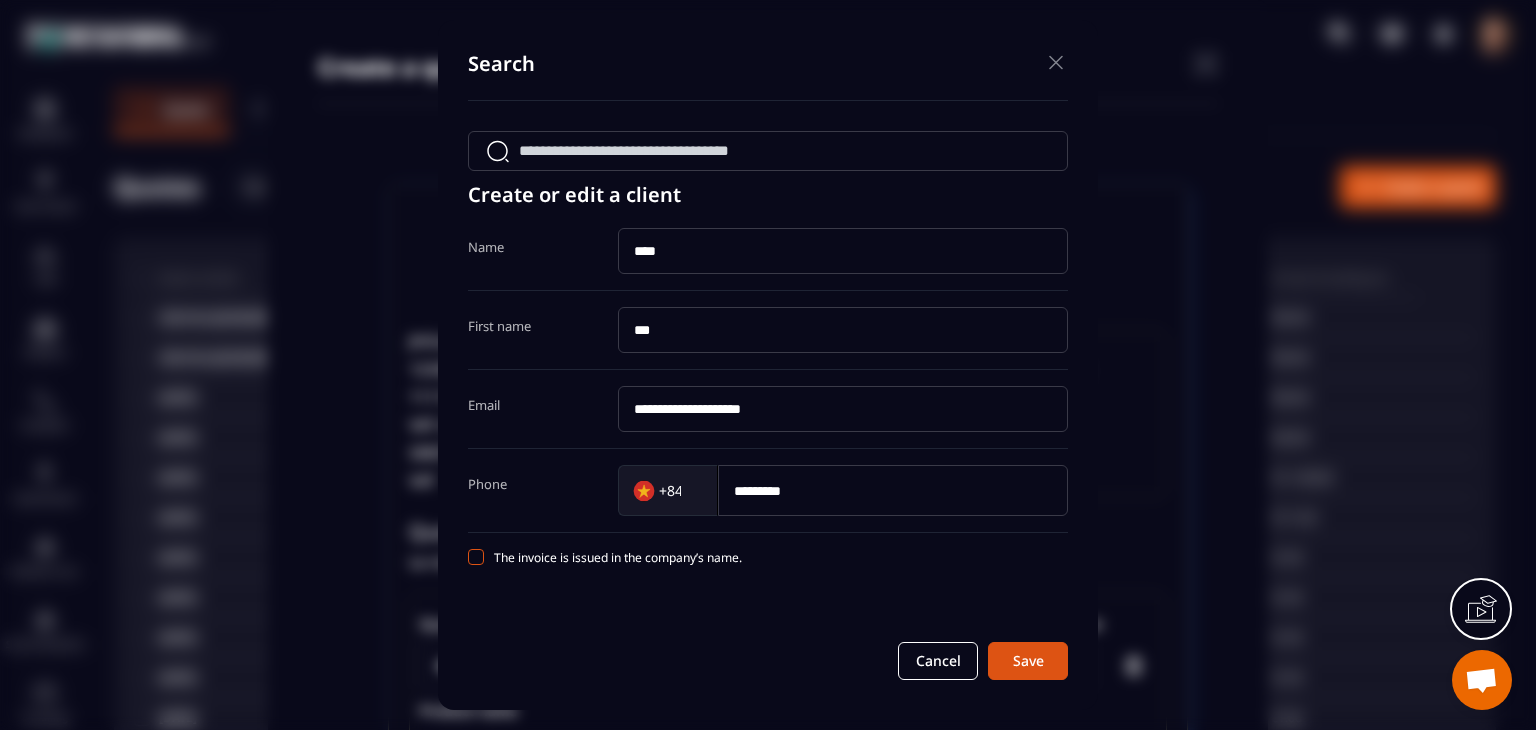 click at bounding box center [476, 557] 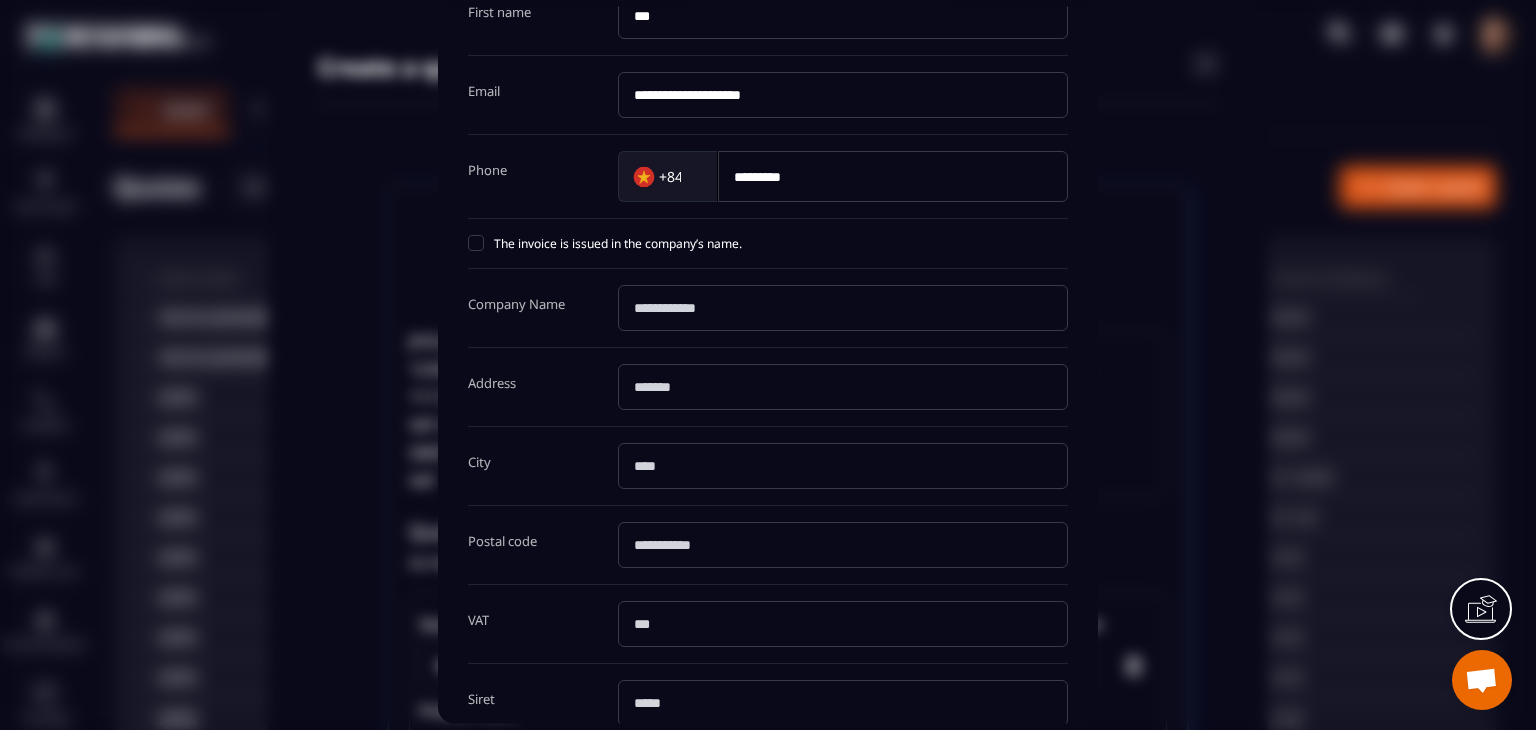 scroll, scrollTop: 440, scrollLeft: 0, axis: vertical 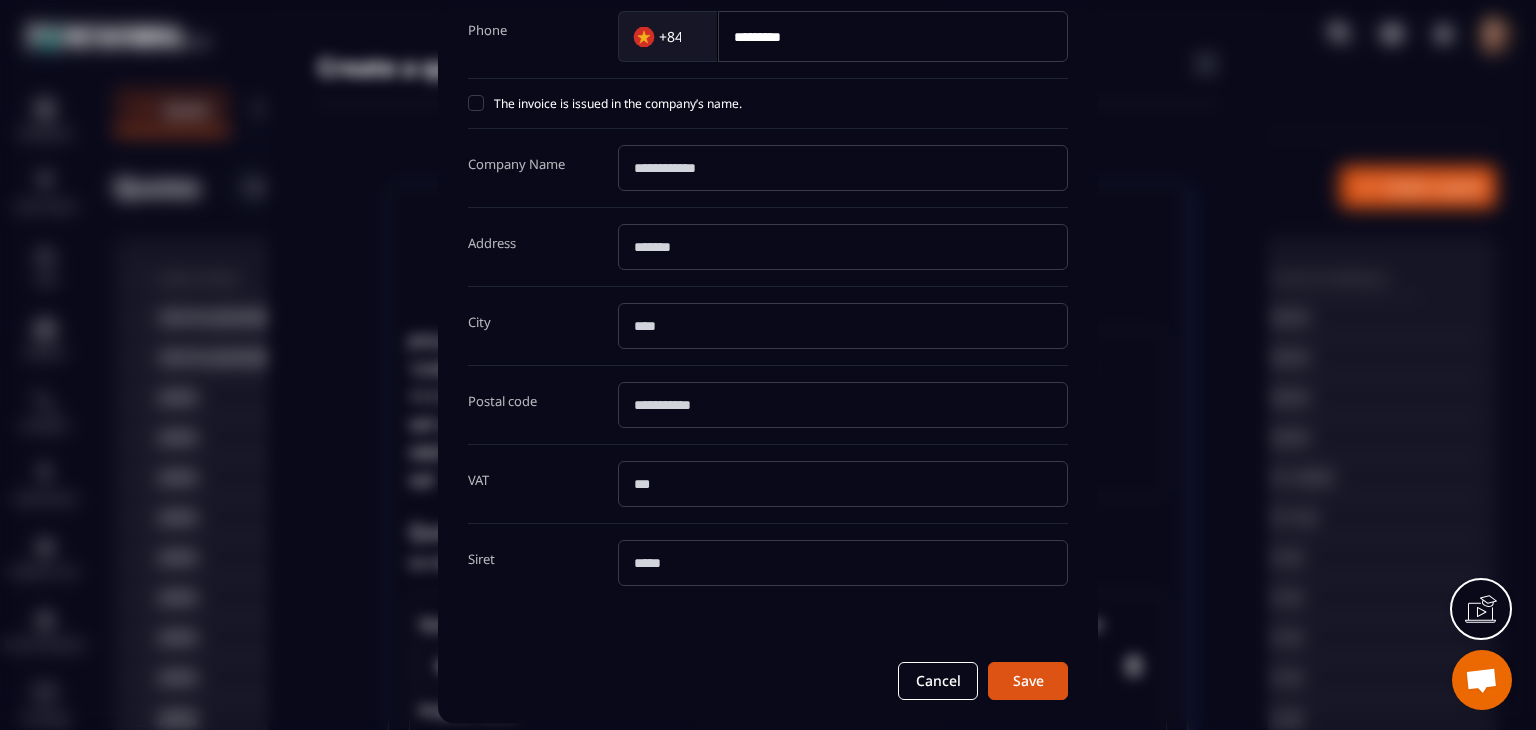 click at bounding box center (843, 406) 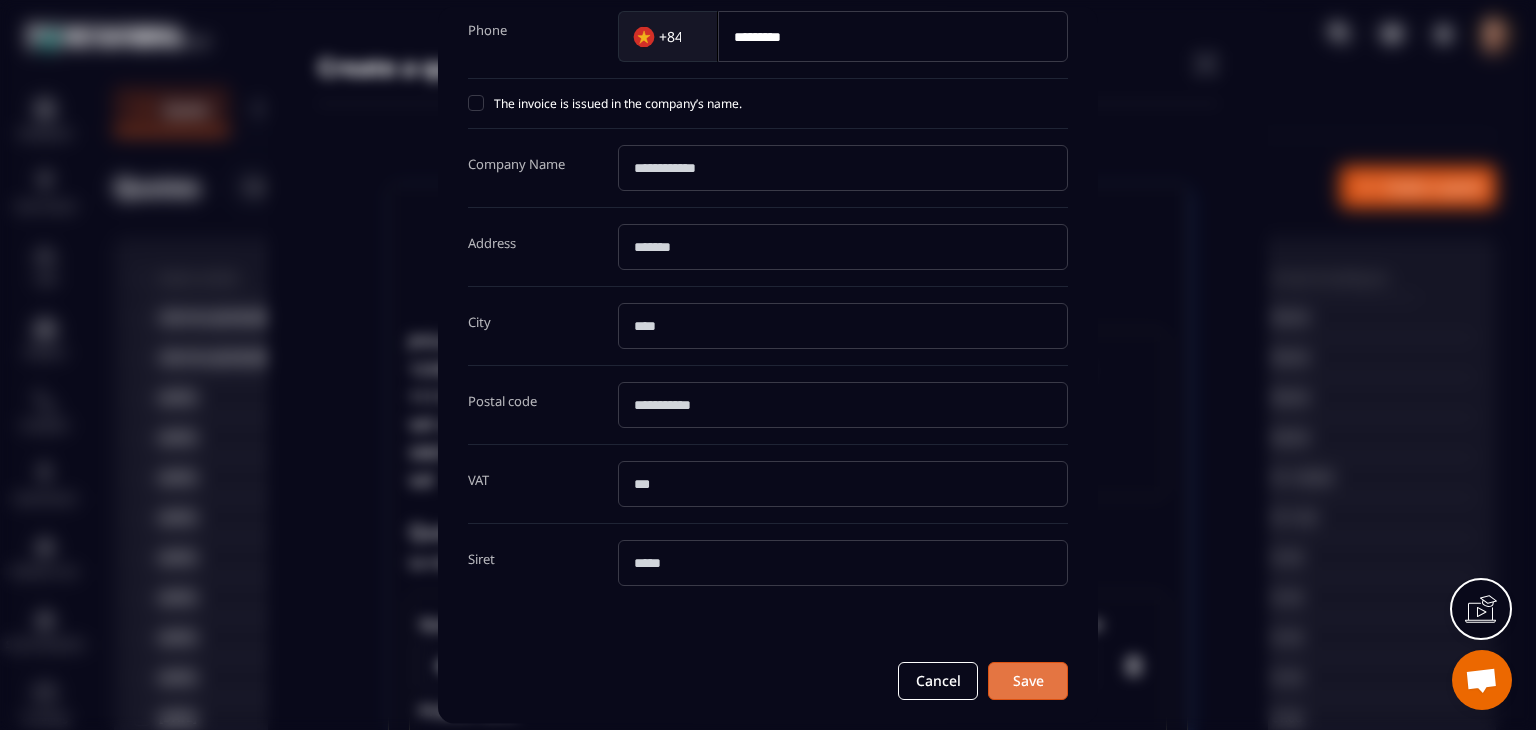 click on "Save" at bounding box center [1028, 682] 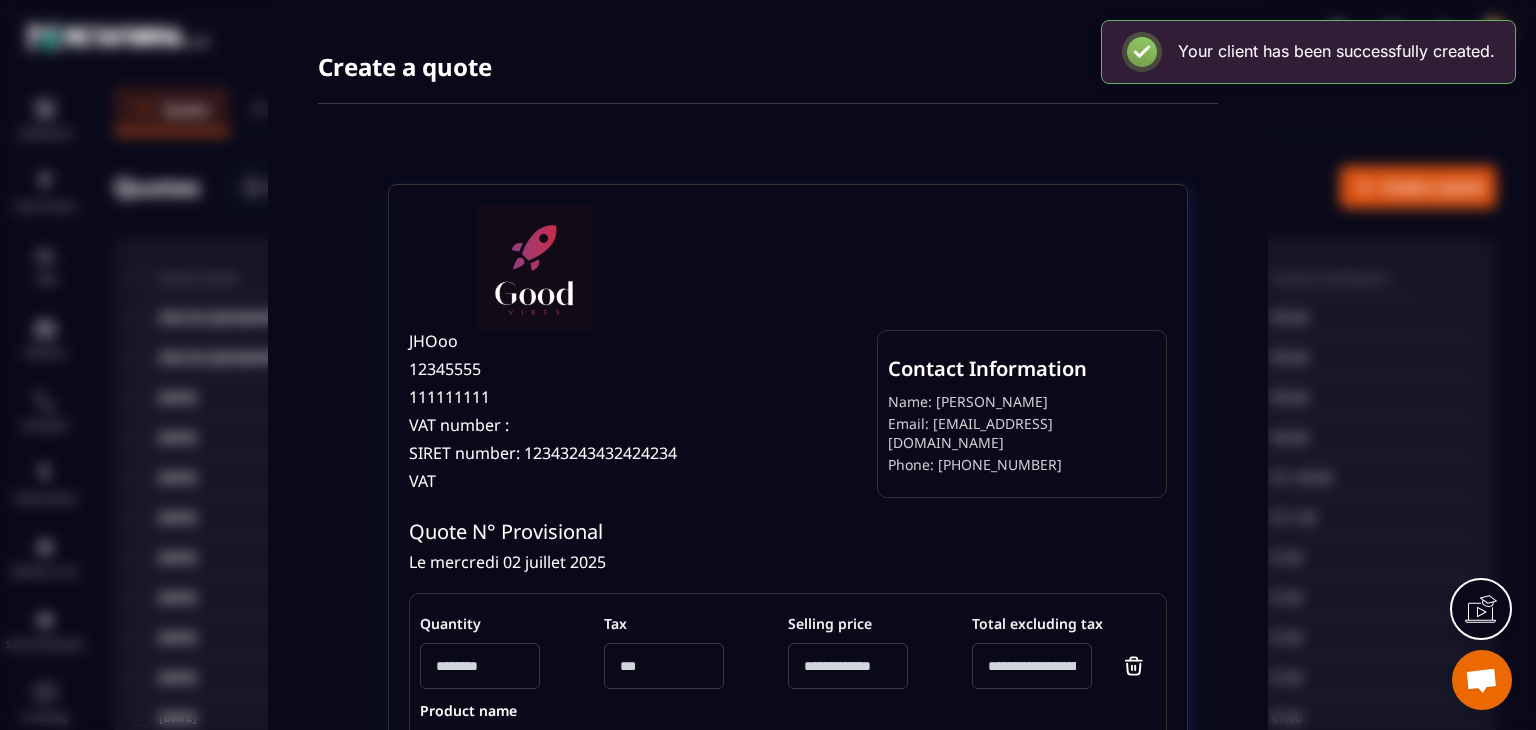 click on "Phone: [PHONE_NUMBER]" at bounding box center (1022, 464) 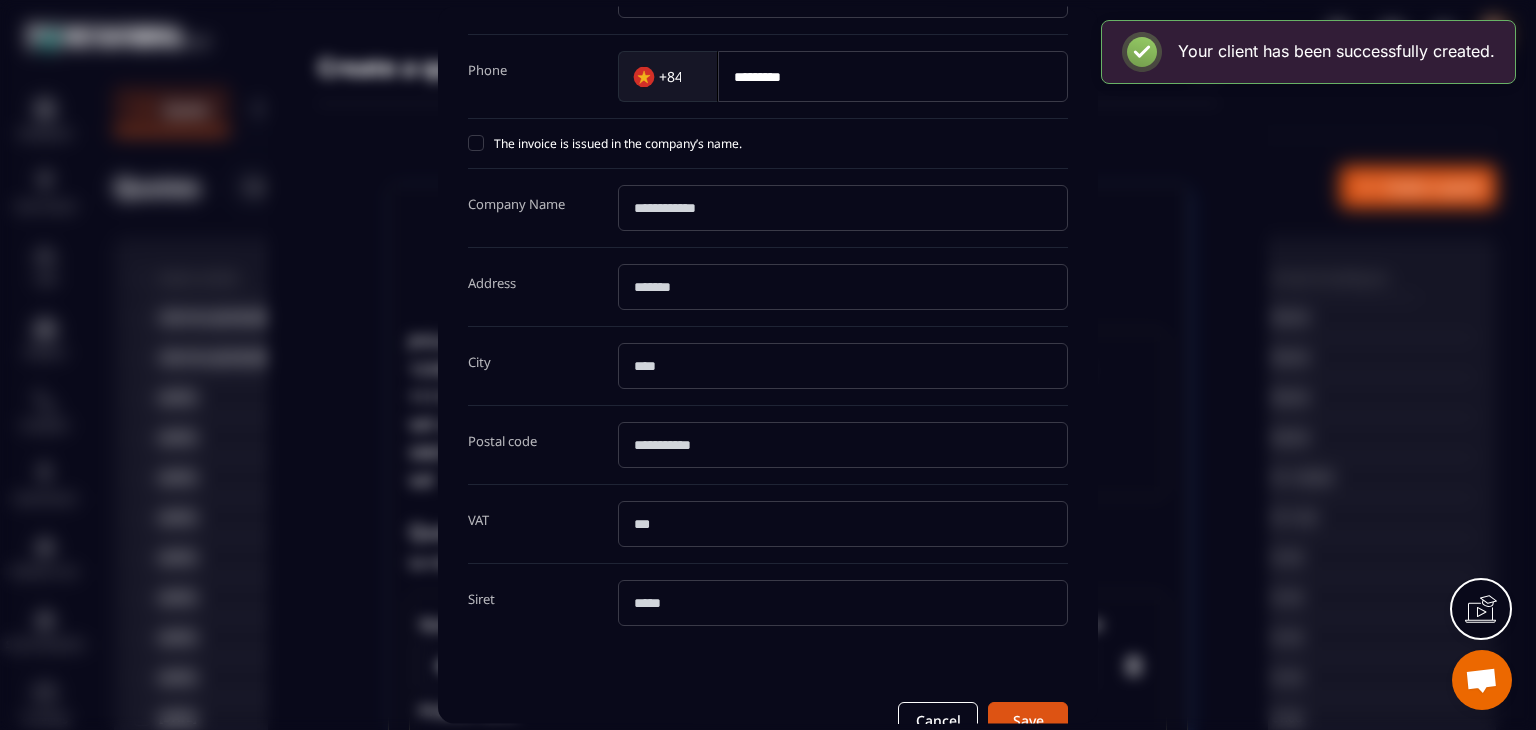 scroll, scrollTop: 440, scrollLeft: 0, axis: vertical 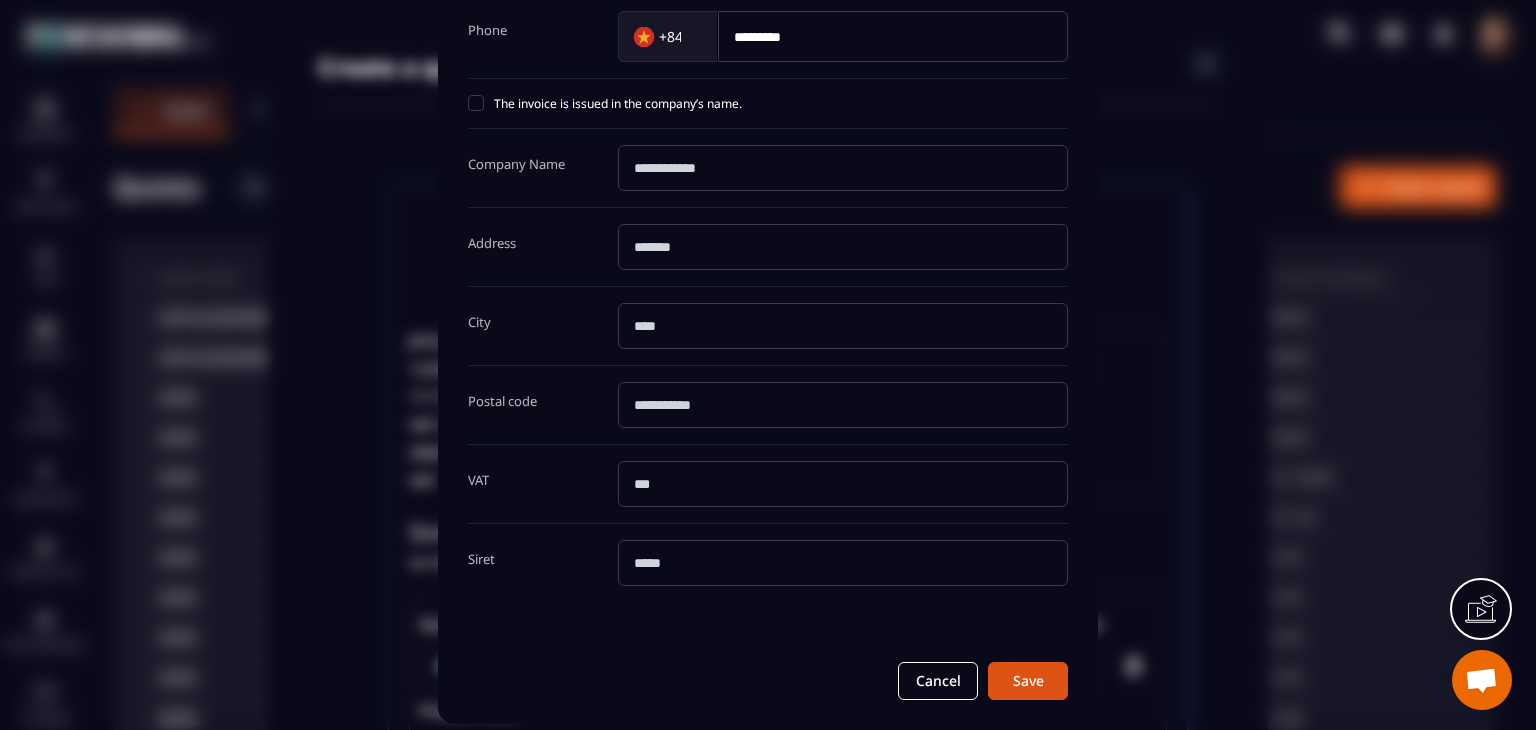 click at bounding box center (843, 485) 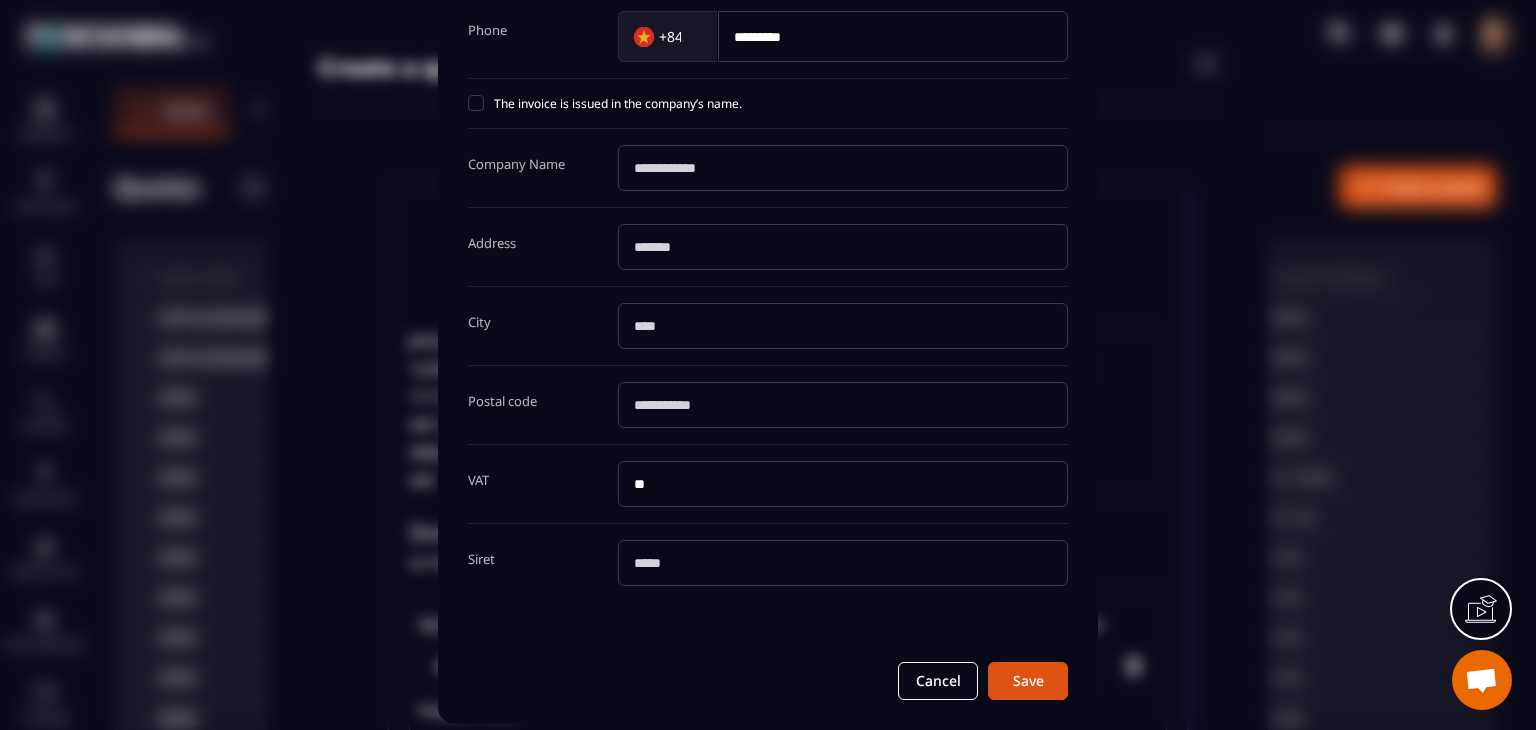 type on "*" 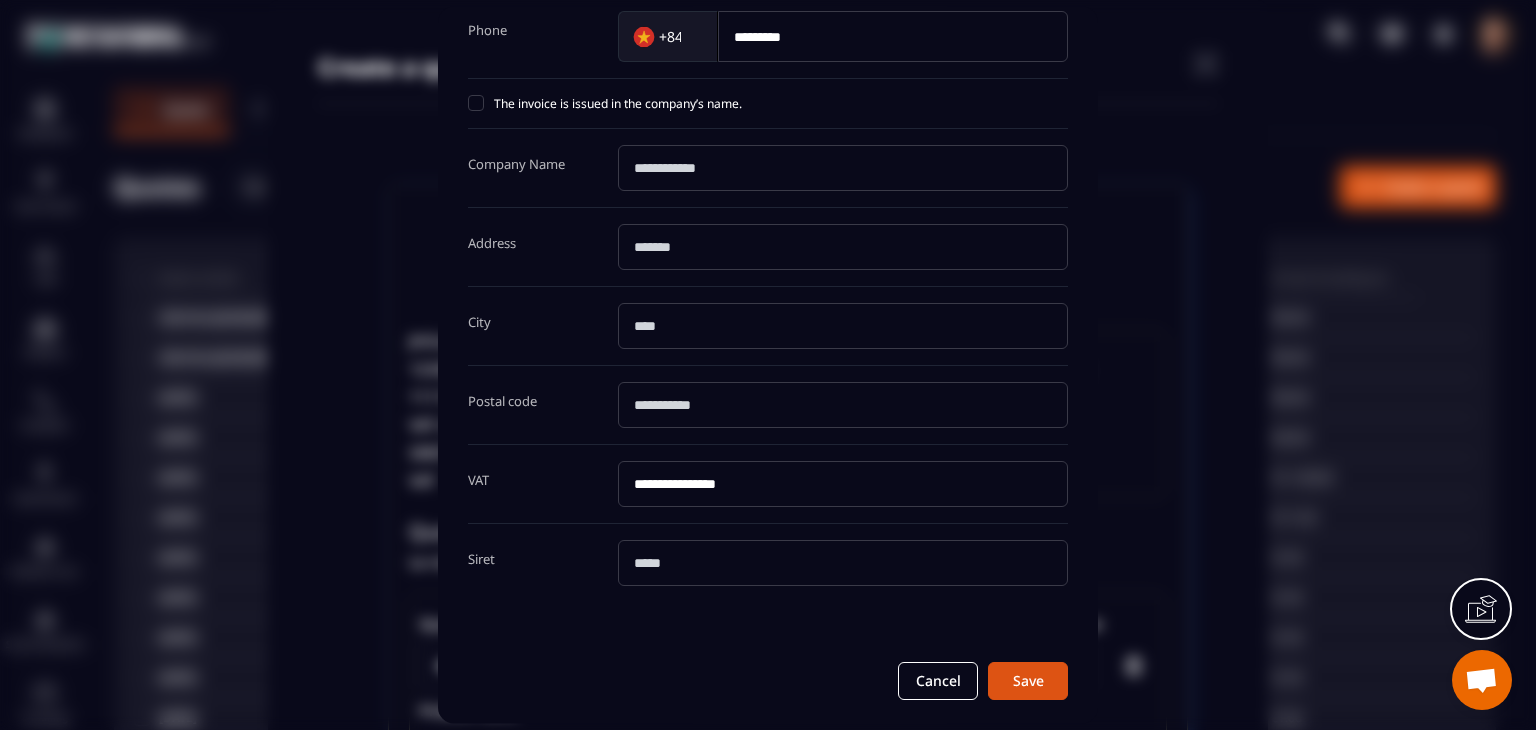 click at bounding box center [843, 564] 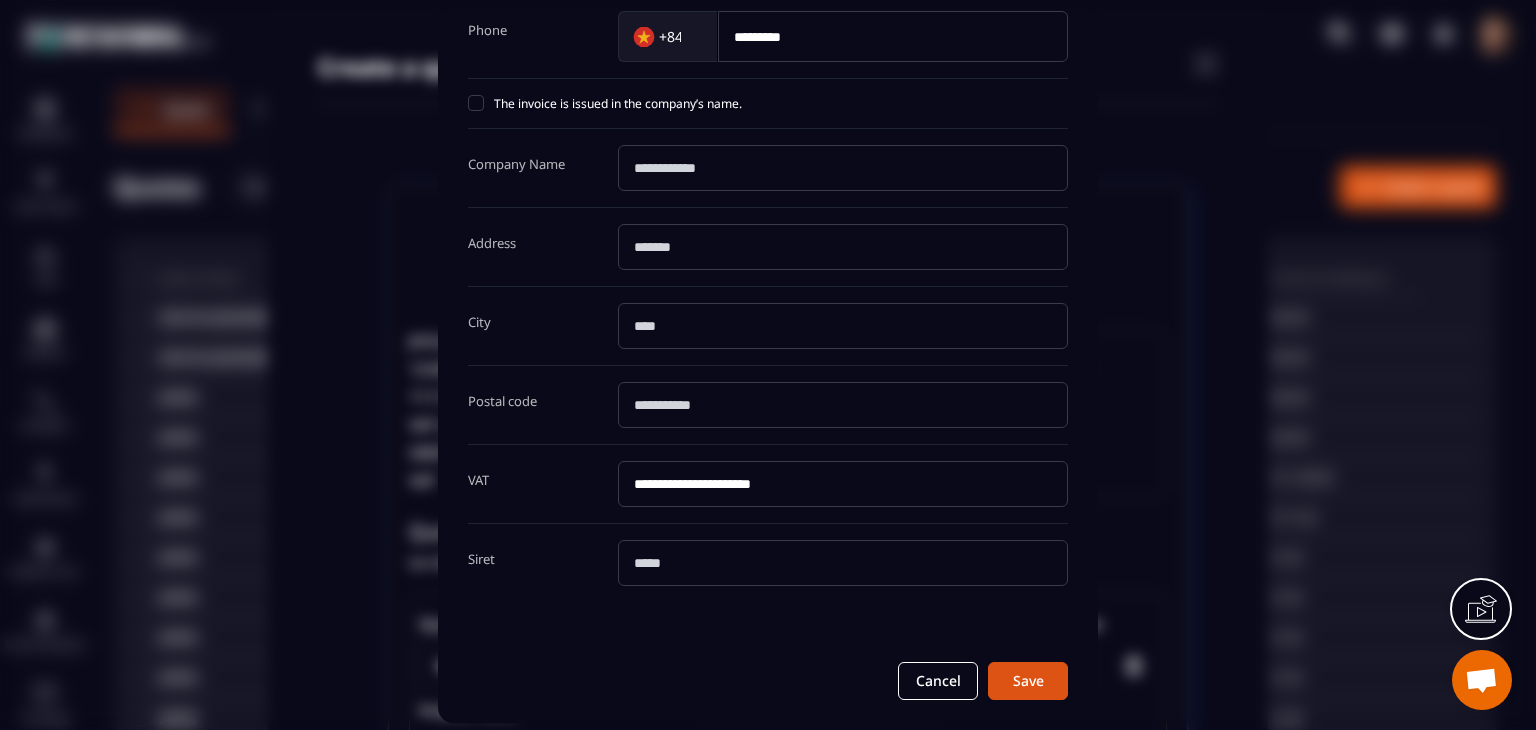 type on "**********" 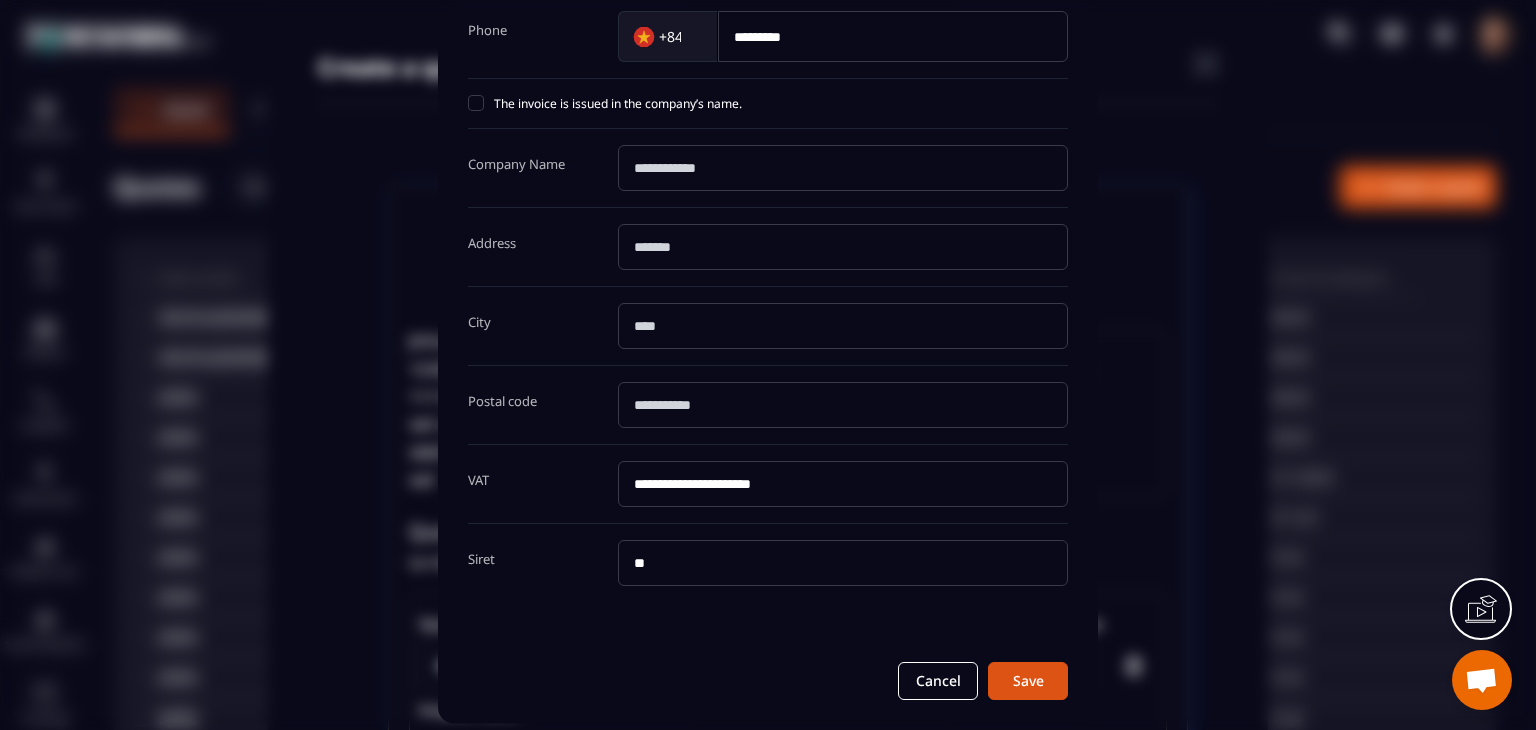 type on "*" 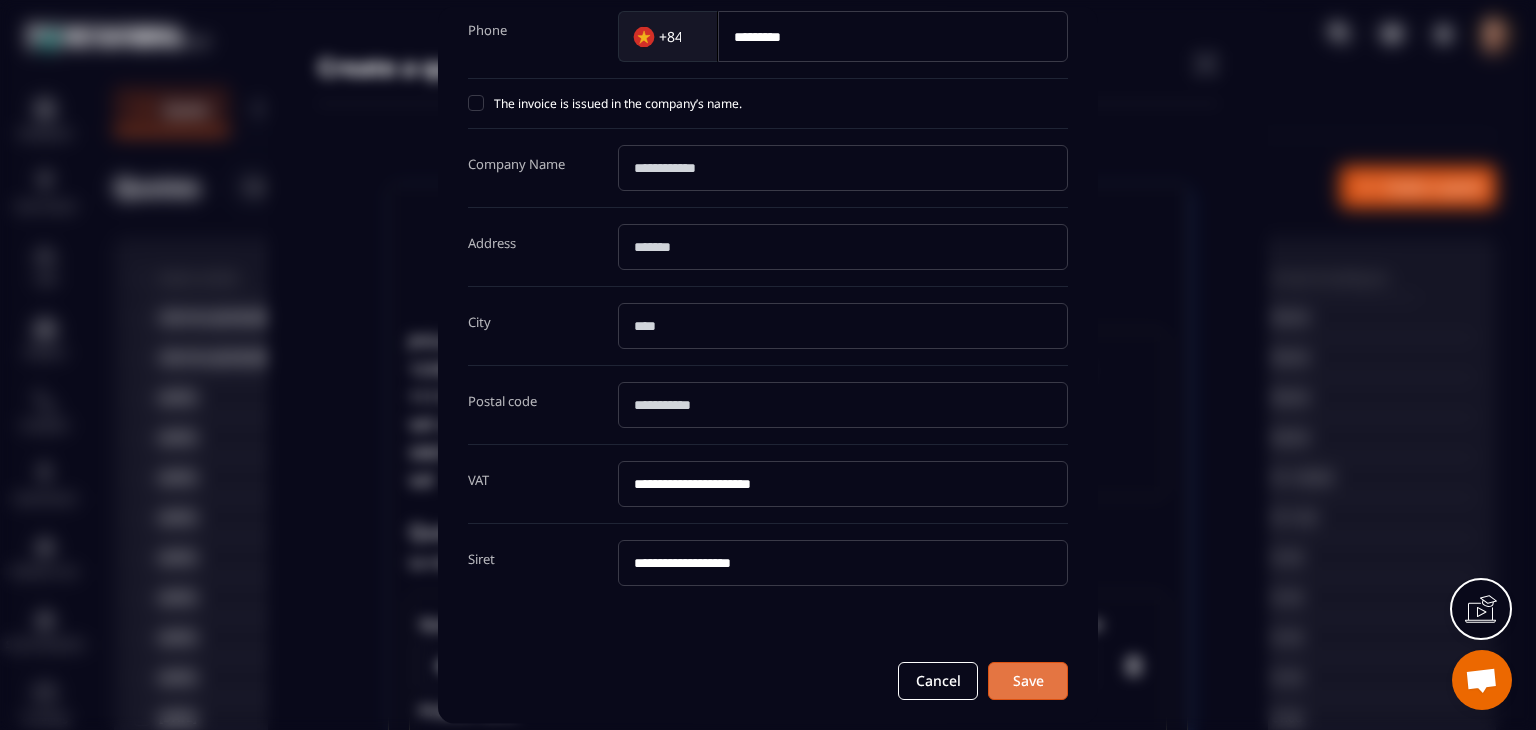 type on "**********" 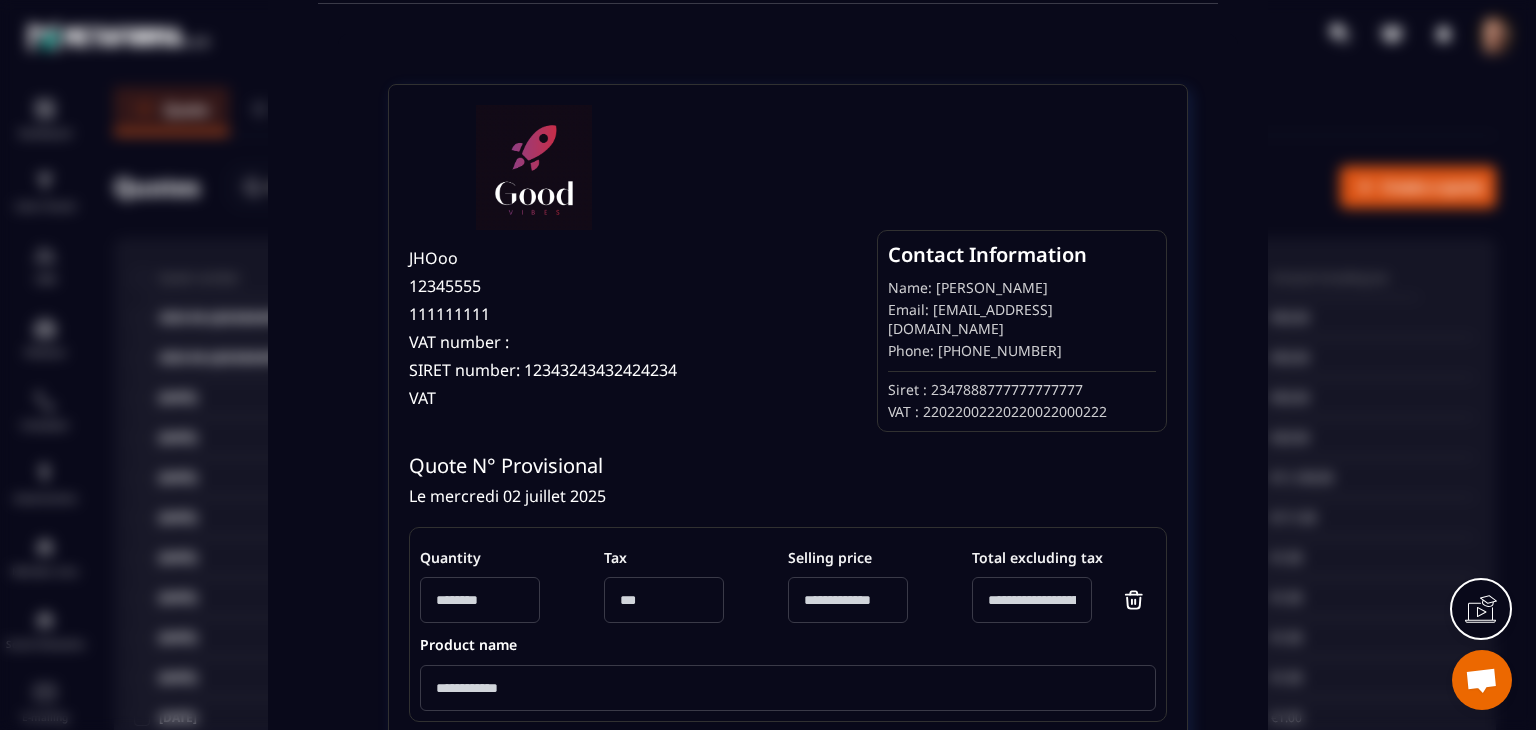 scroll, scrollTop: 0, scrollLeft: 0, axis: both 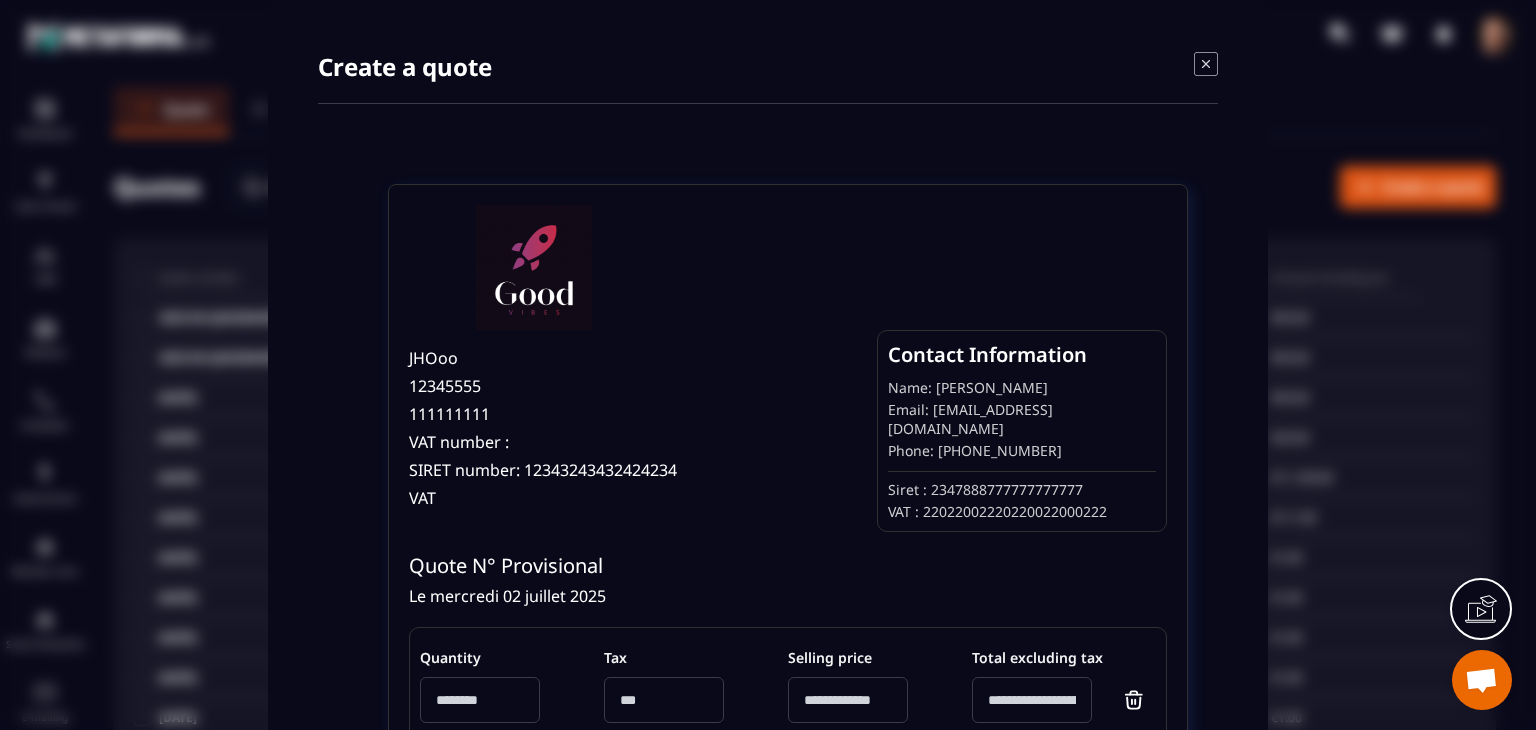 click on "Email: [EMAIL_ADDRESS][DOMAIN_NAME]" at bounding box center (1022, 420) 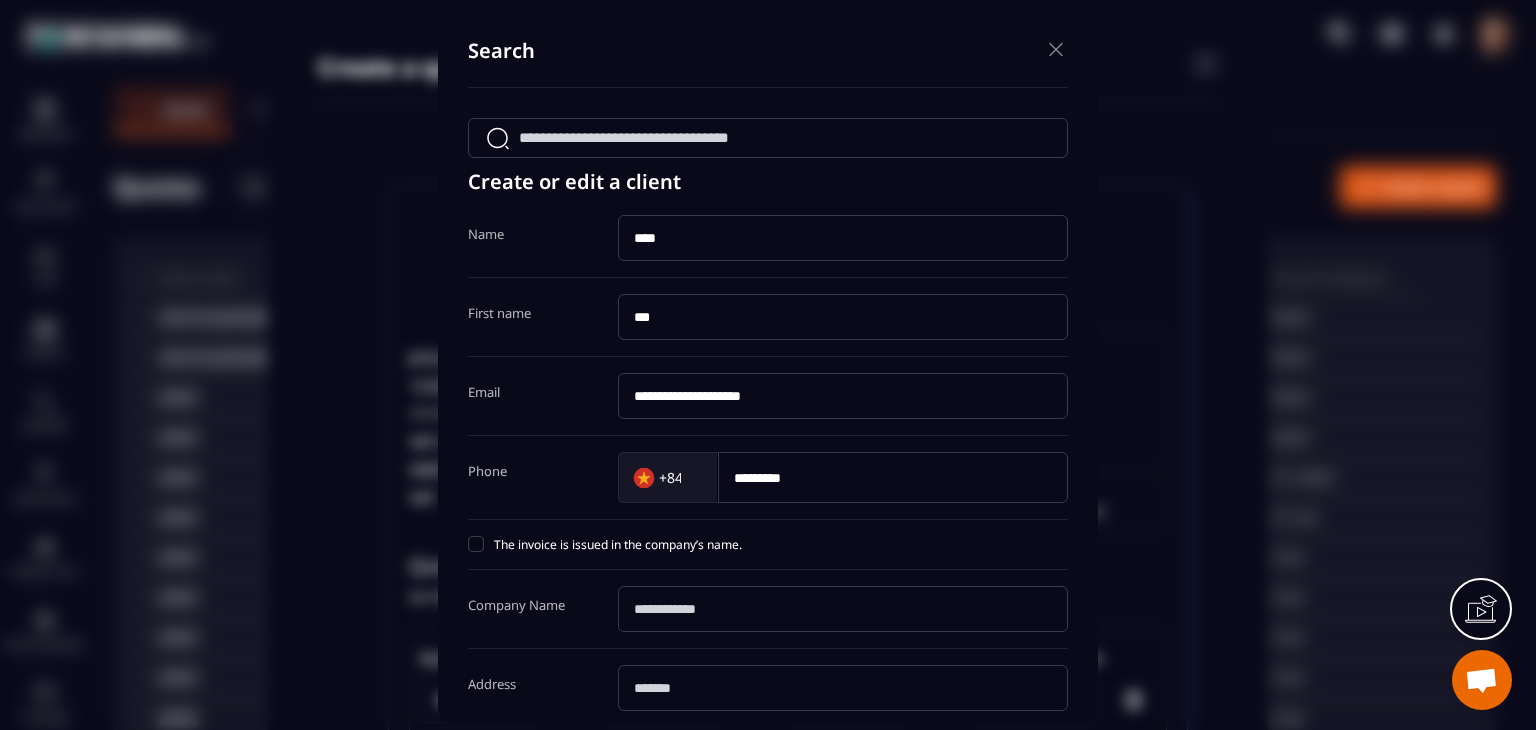 scroll, scrollTop: 440, scrollLeft: 0, axis: vertical 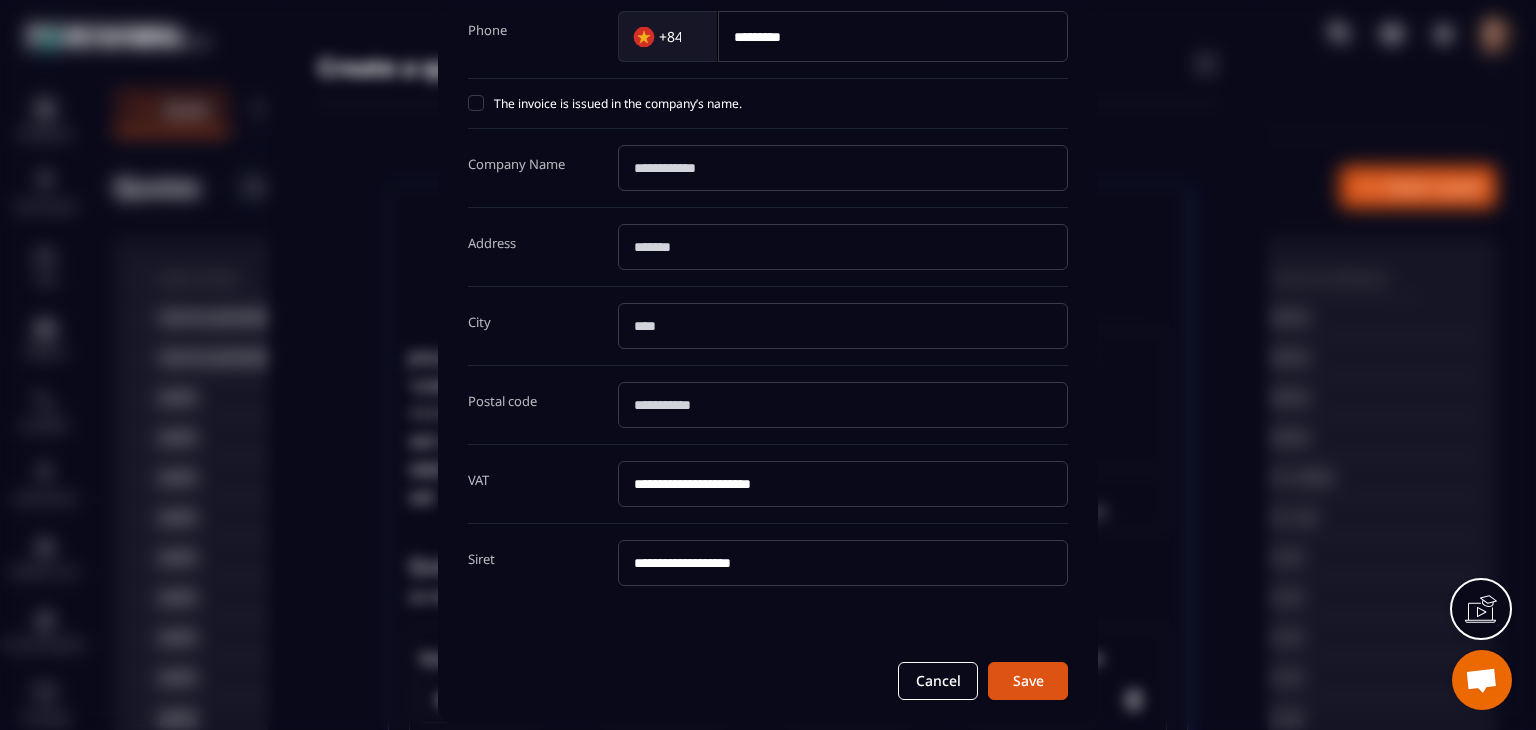 drag, startPoint x: 812, startPoint y: 542, endPoint x: 605, endPoint y: 557, distance: 207.54277 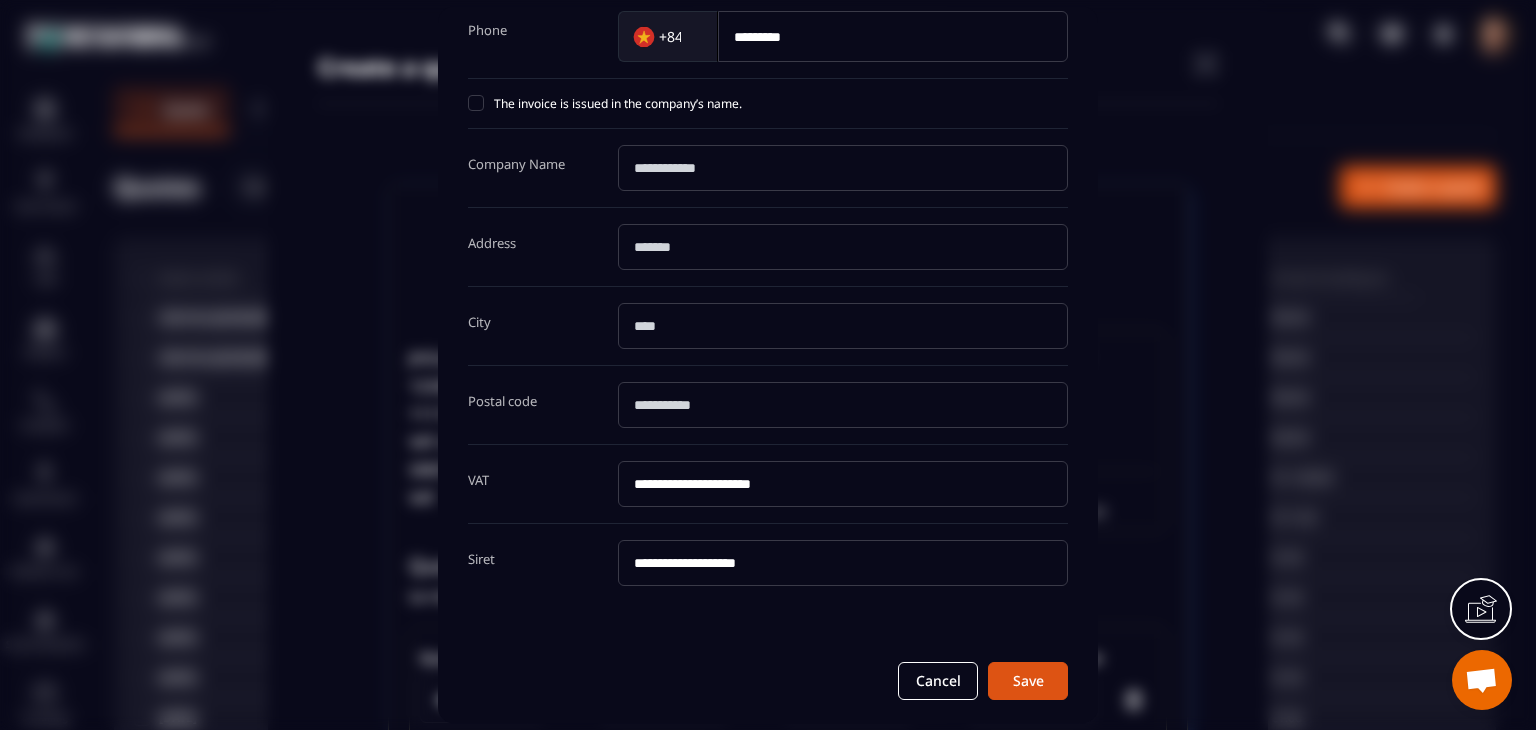 type on "**********" 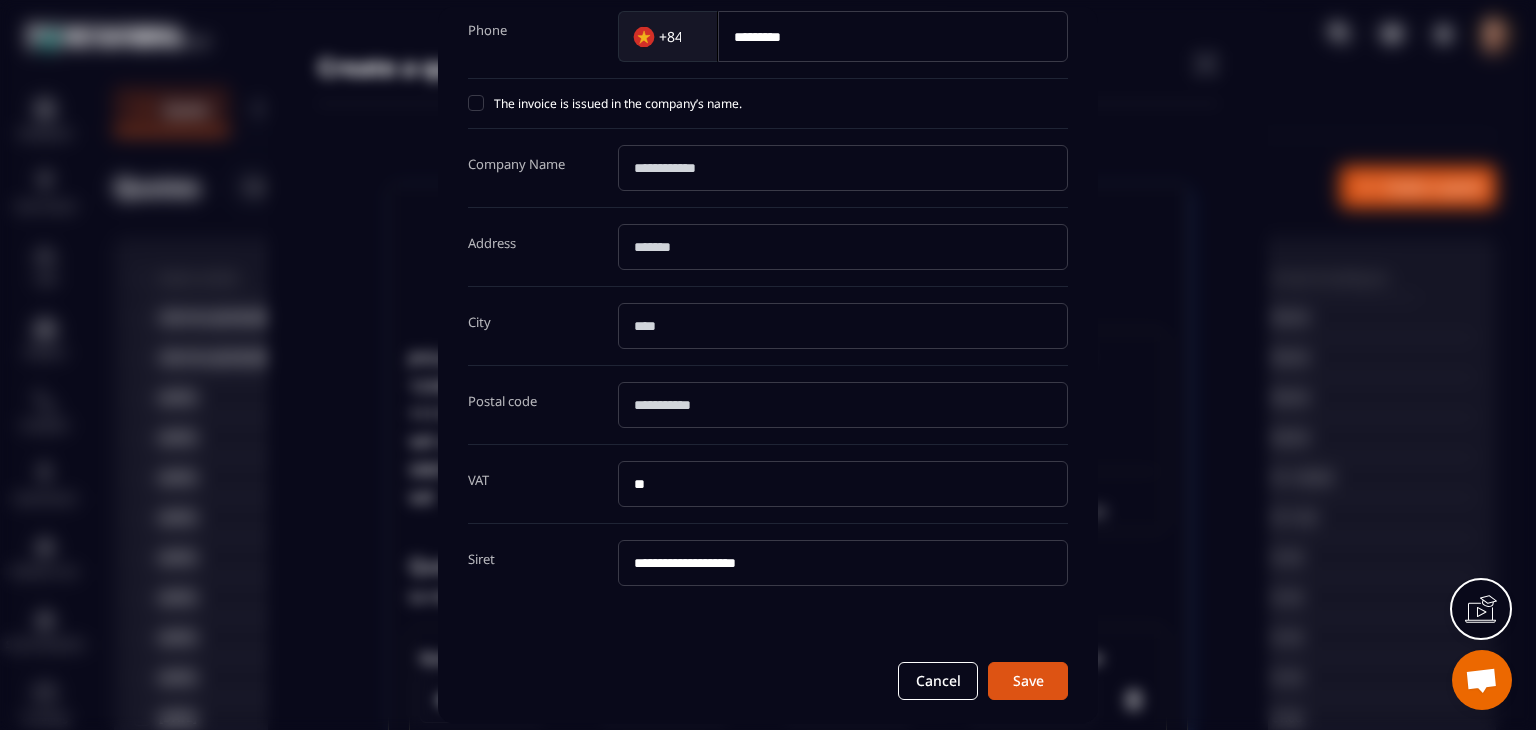 type on "*" 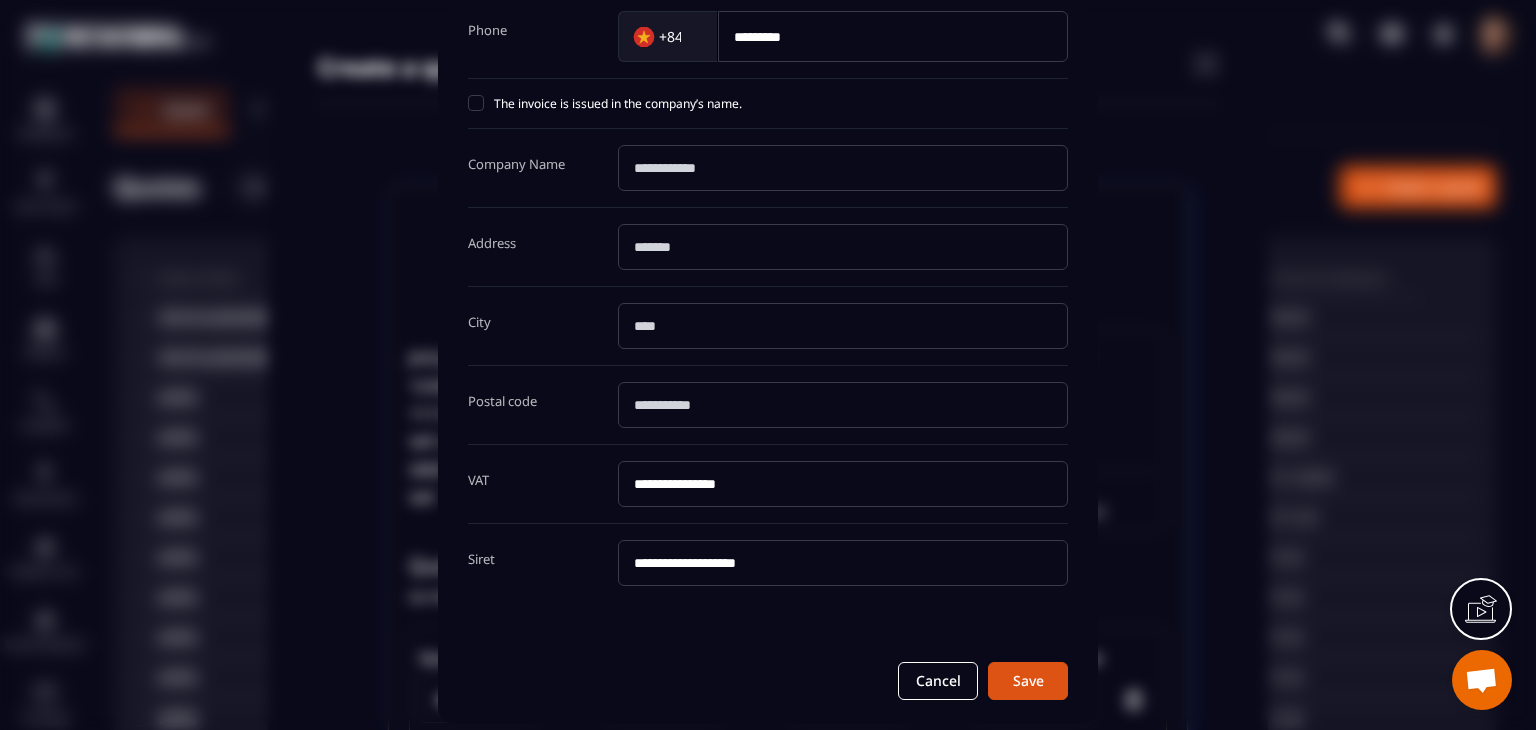 type on "**********" 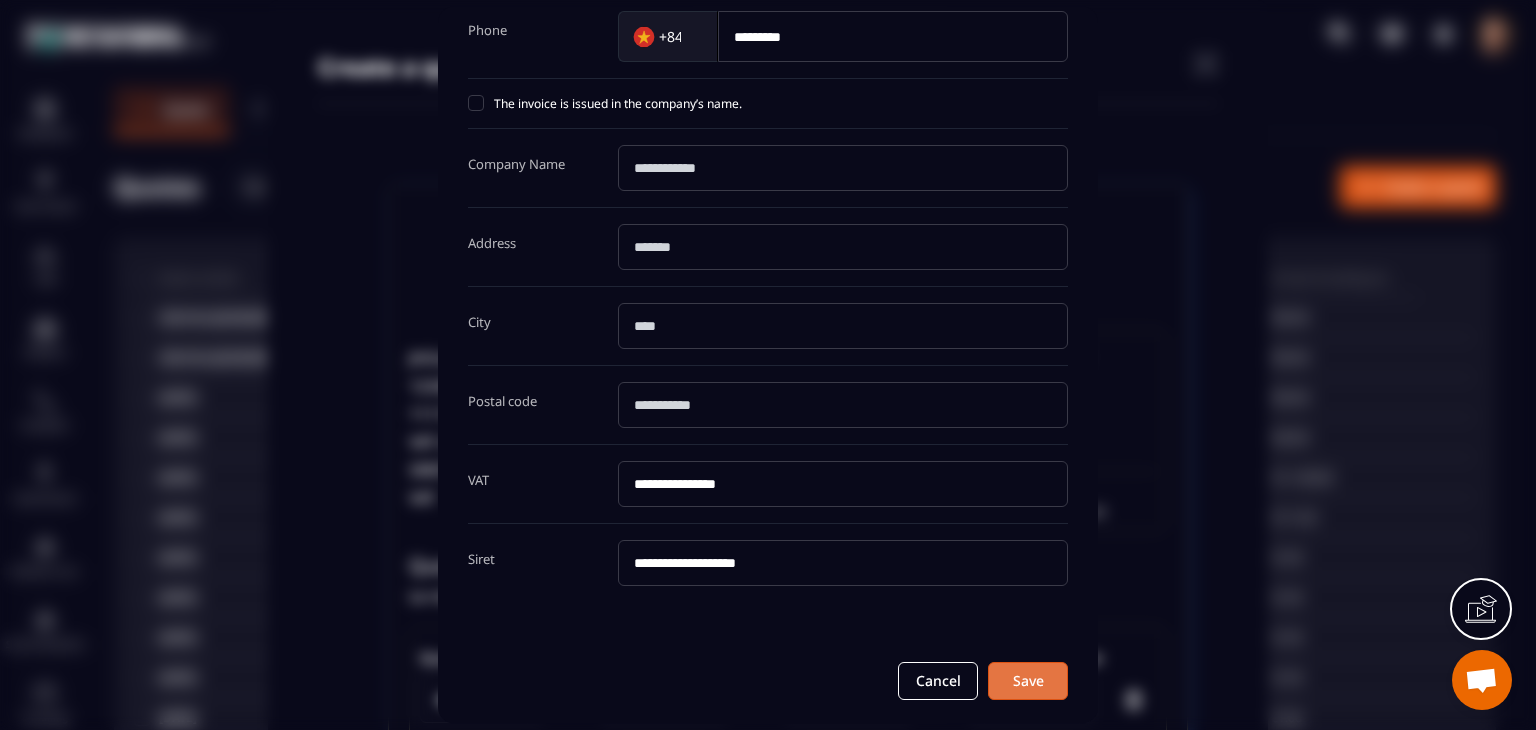click on "Save" at bounding box center [1028, 682] 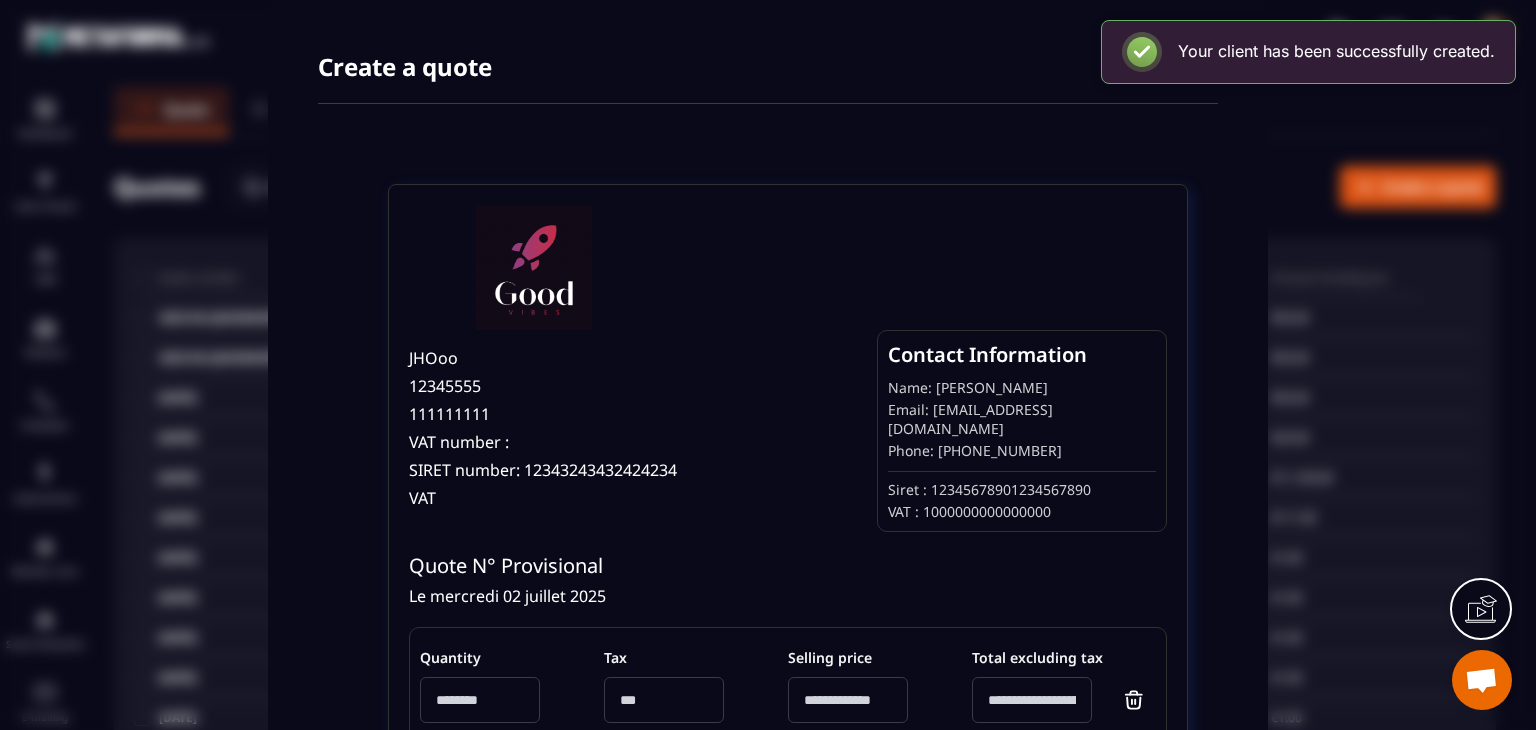 click on "Siret : 12345678901234567890" at bounding box center [1022, 491] 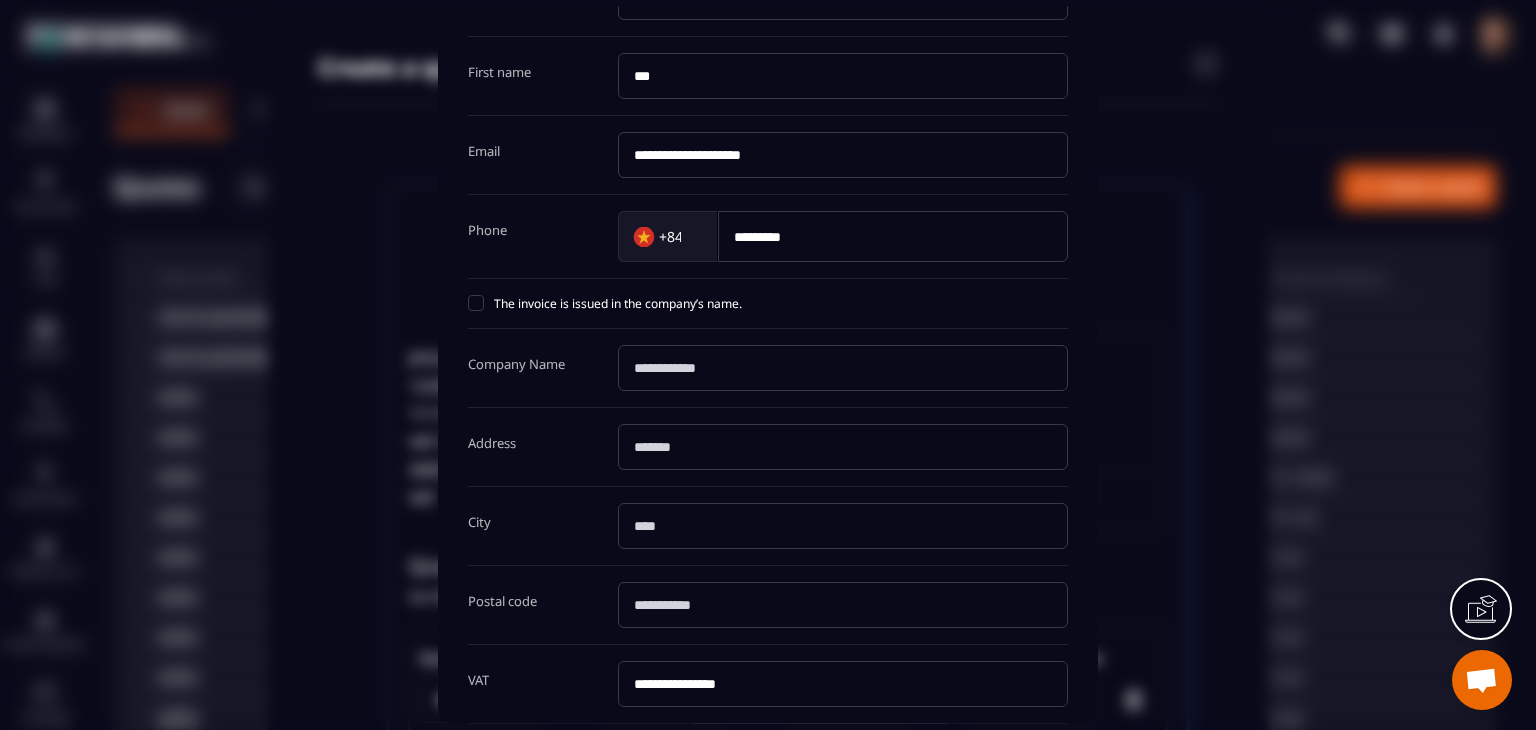 scroll, scrollTop: 0, scrollLeft: 0, axis: both 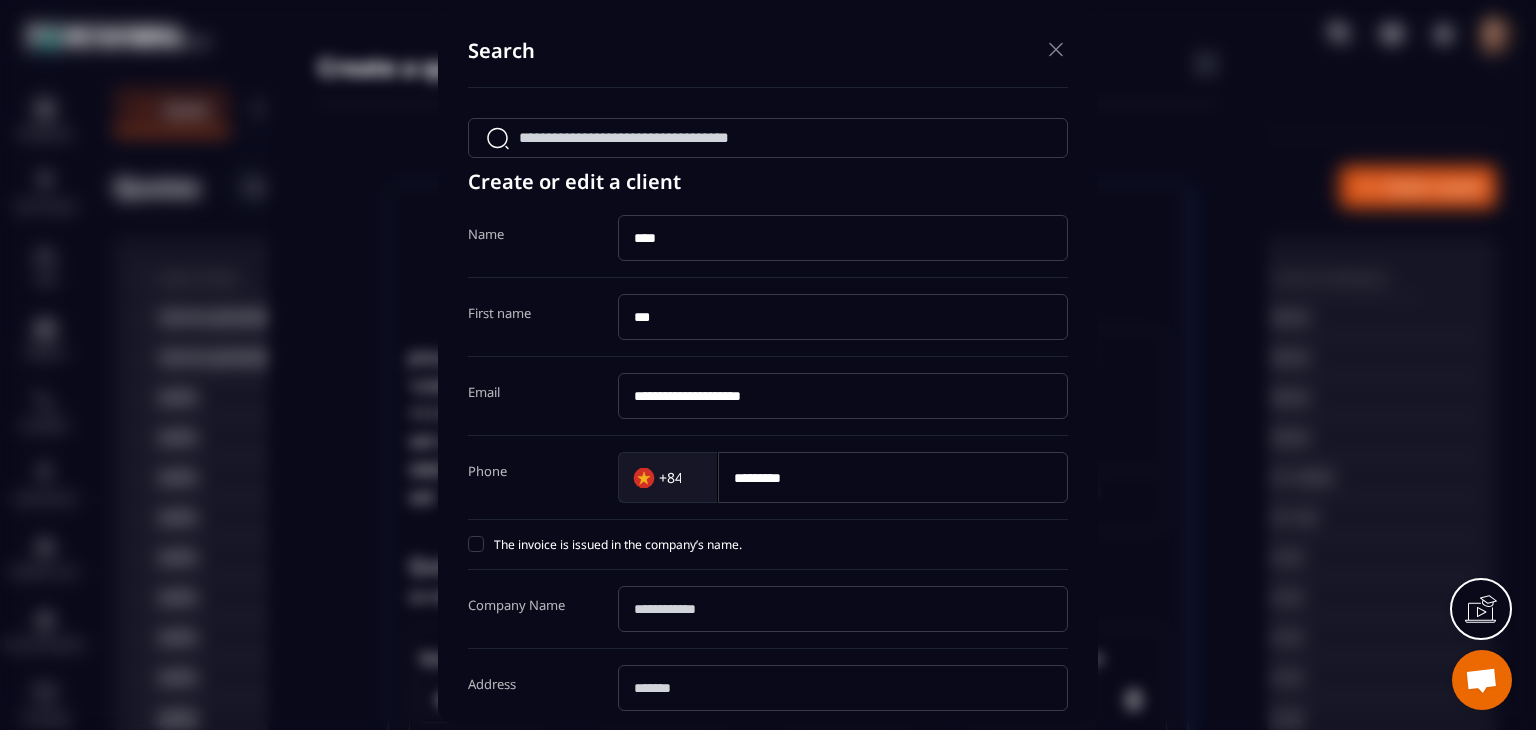 click on "****" at bounding box center (843, 238) 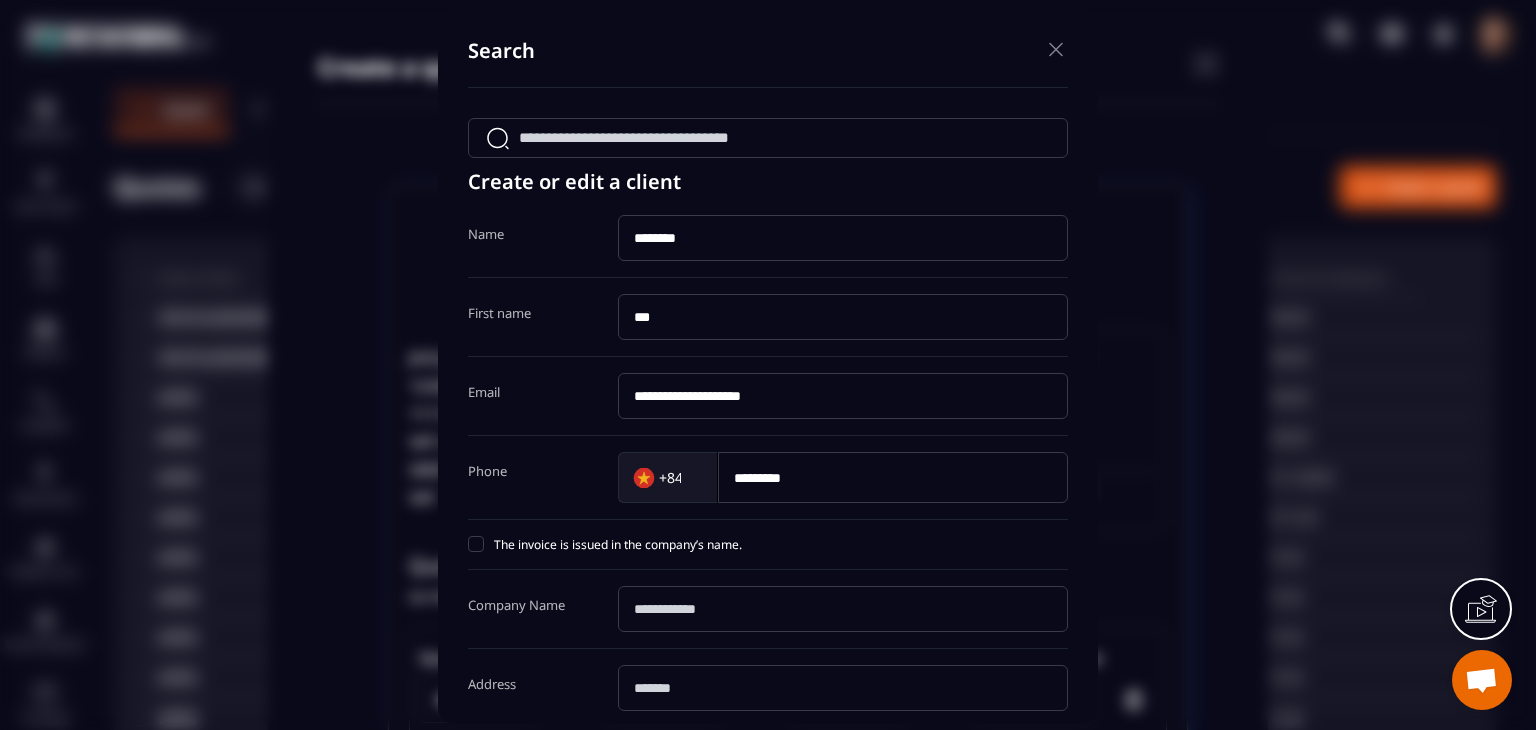 paste on "****" 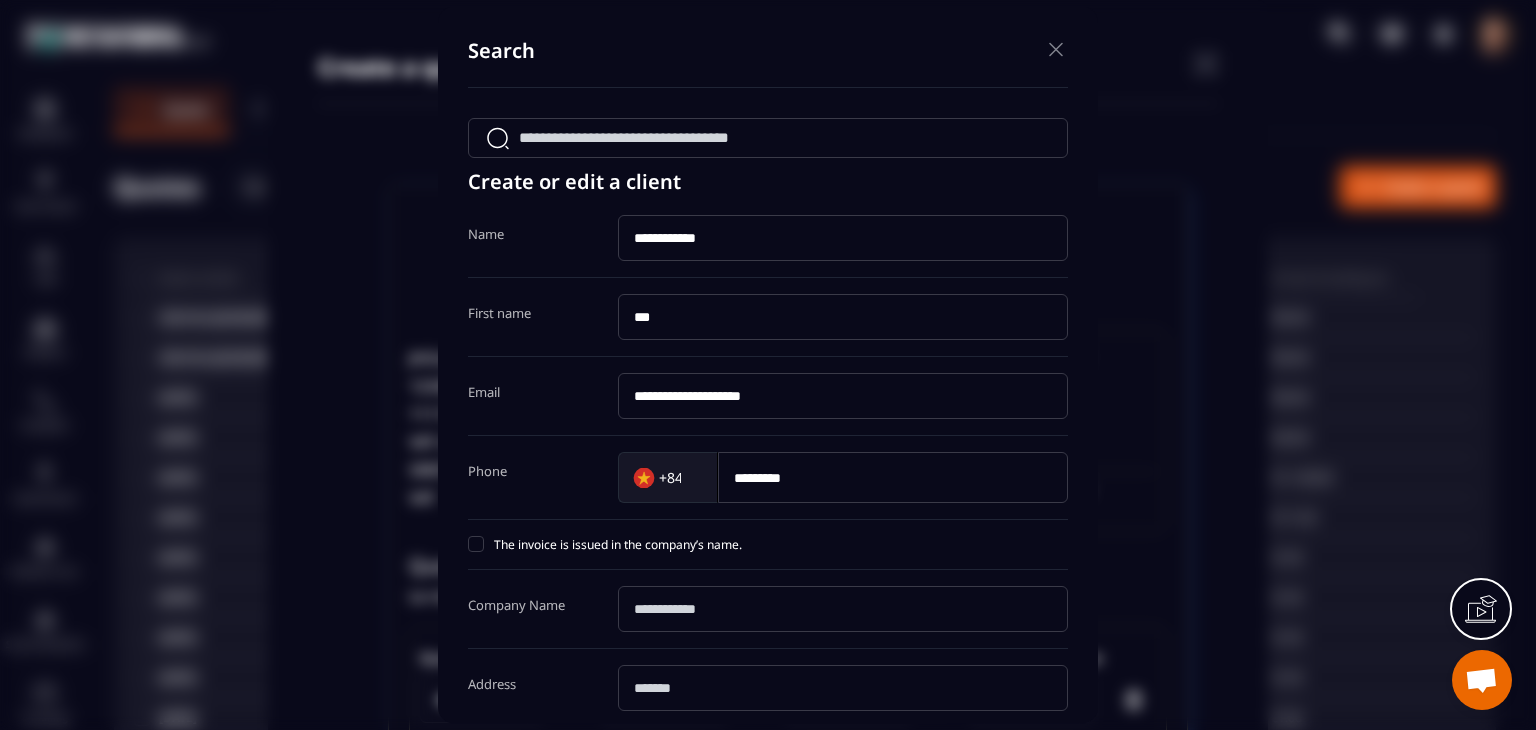 paste on "****" 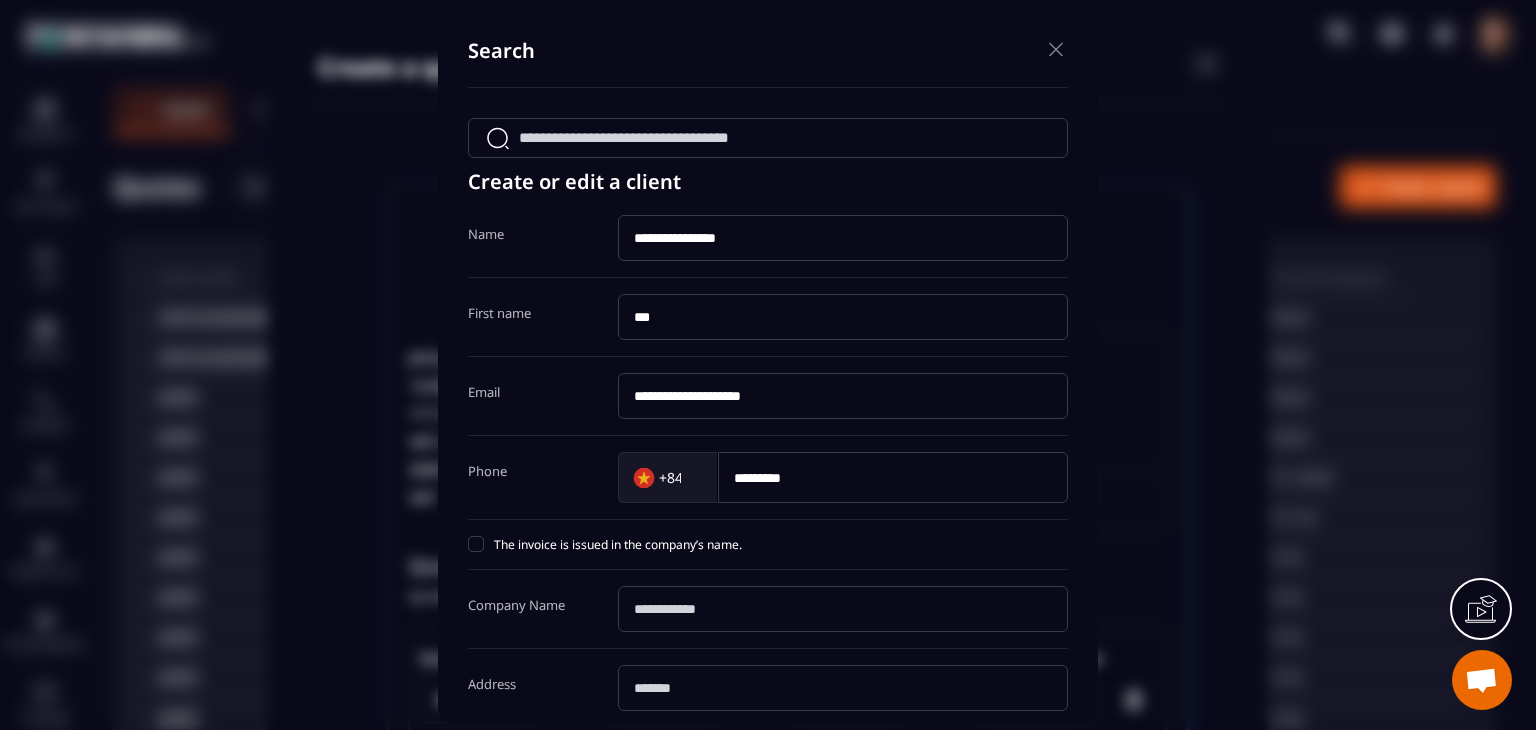 paste on "****" 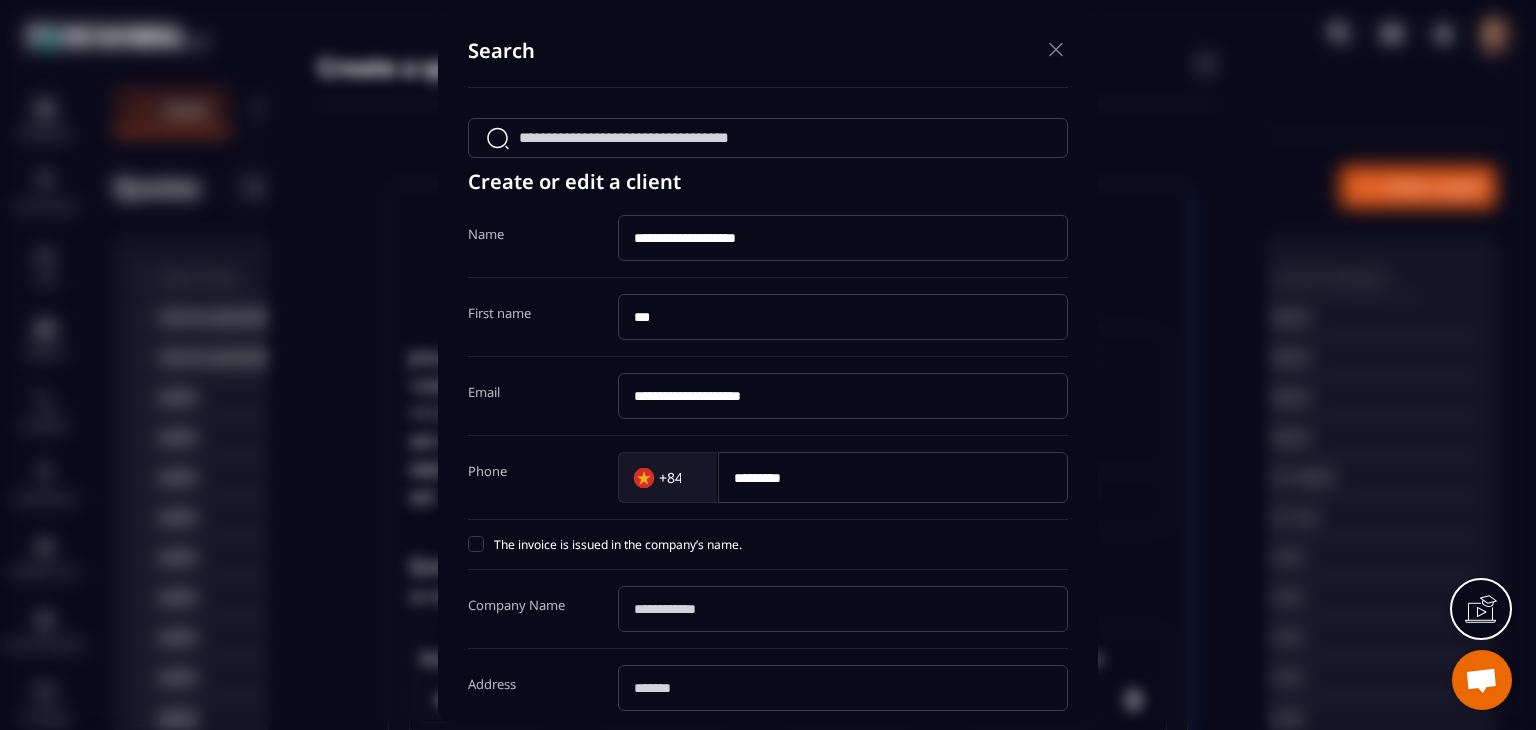 paste on "****" 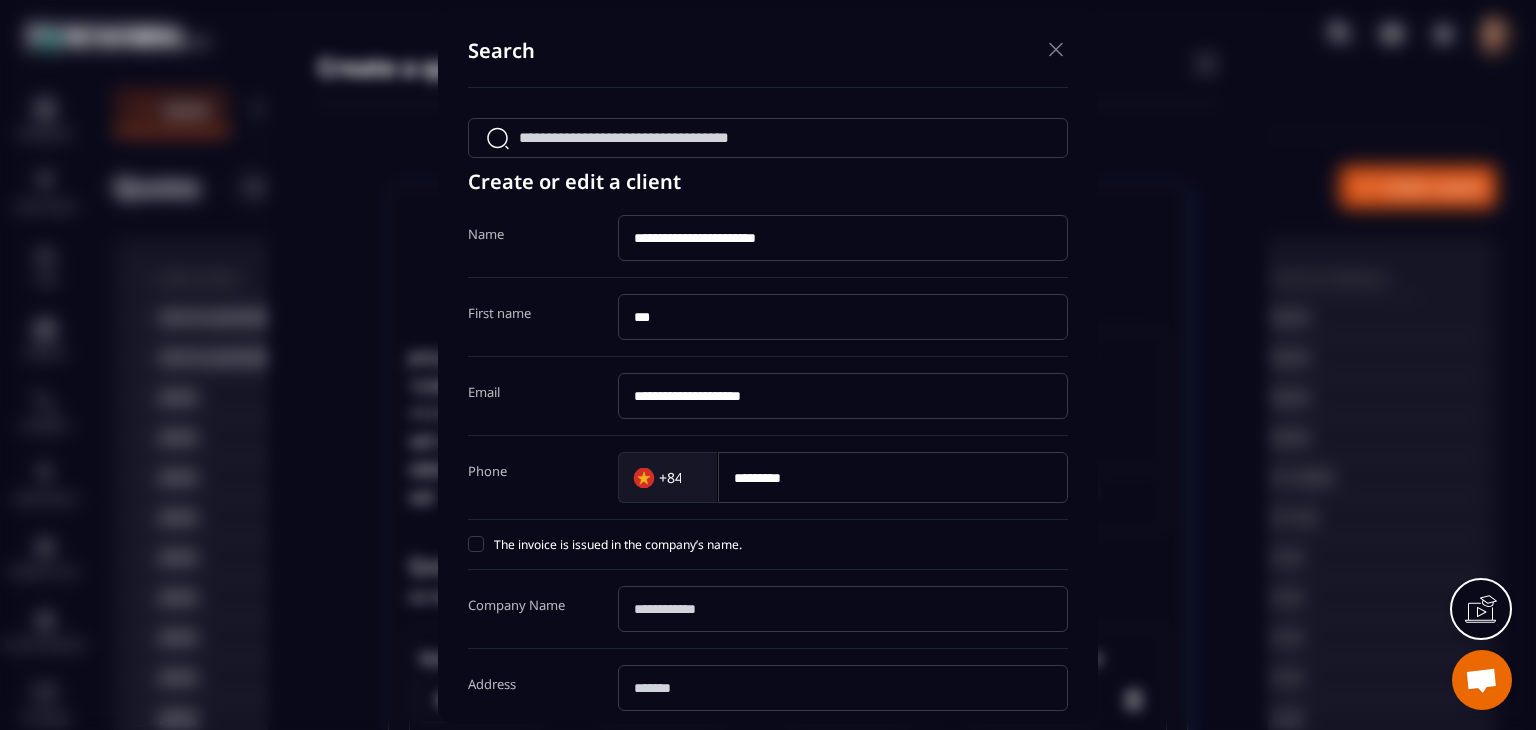 paste on "****" 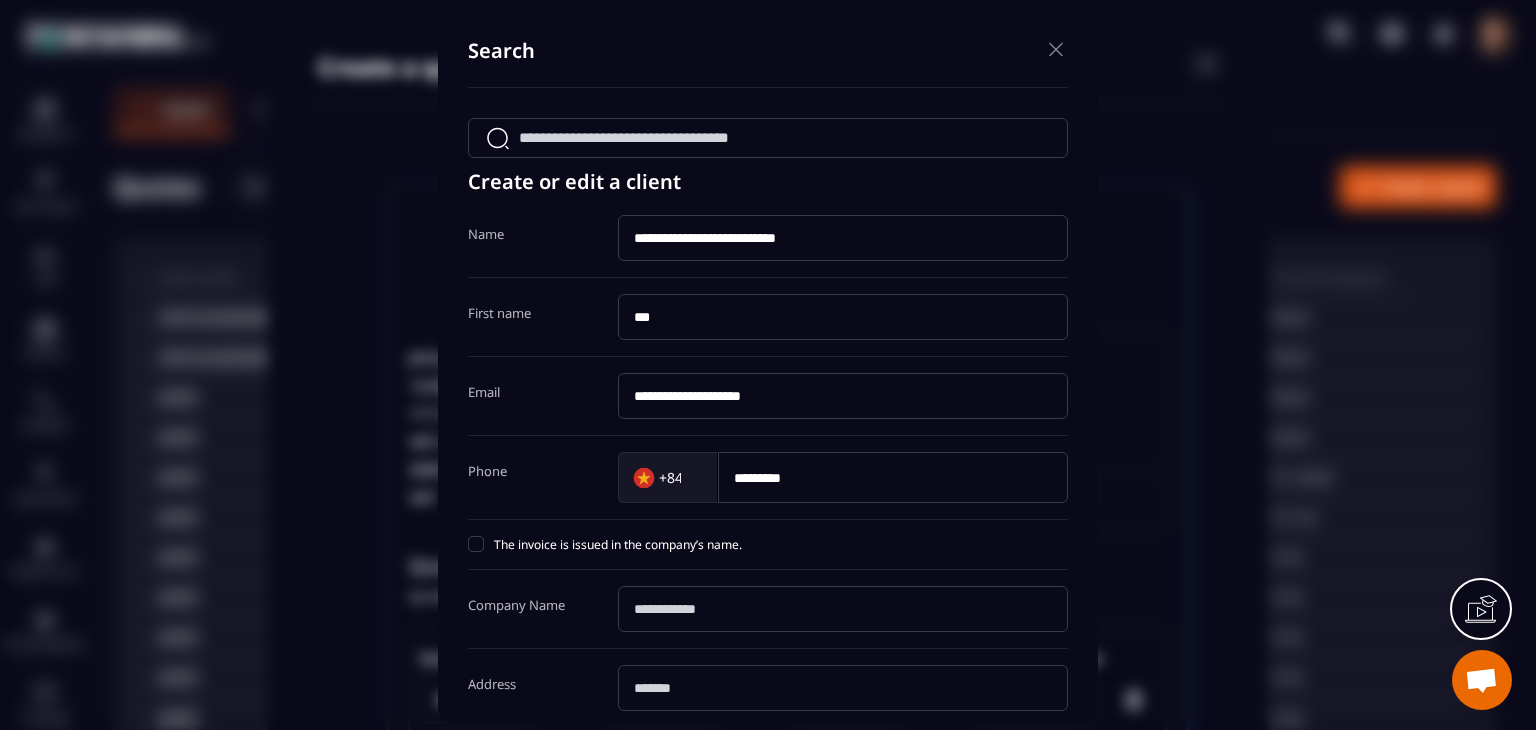 paste on "****" 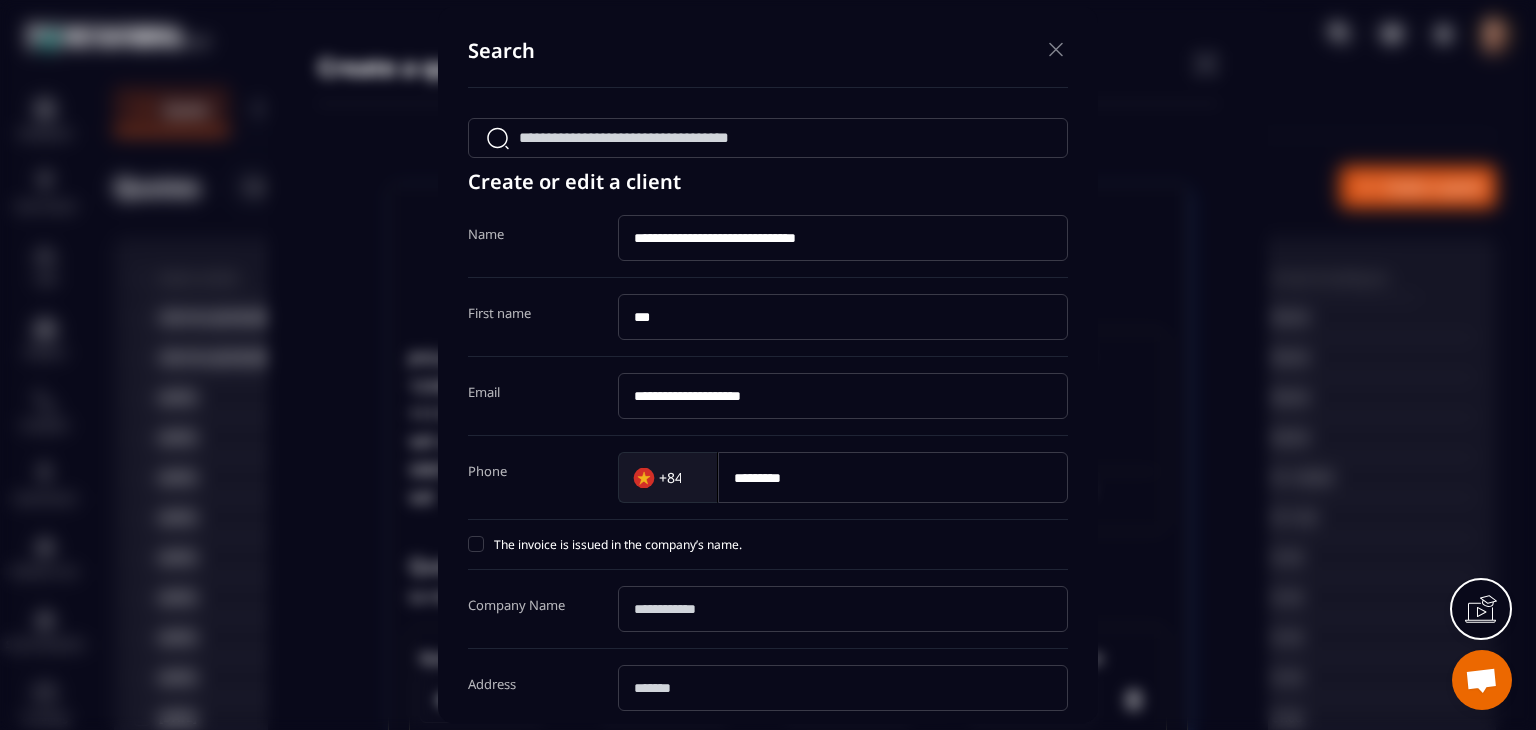 paste on "****" 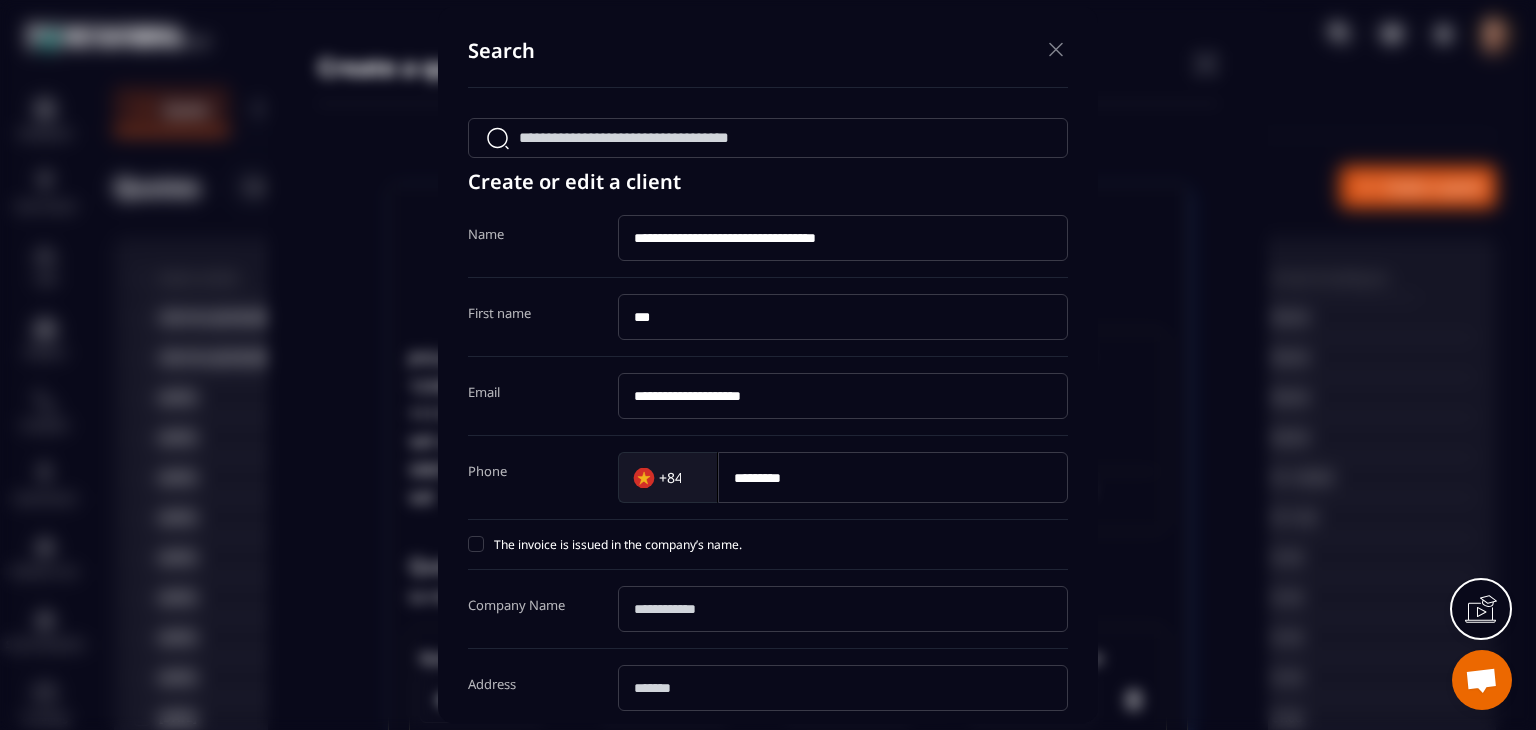 paste on "****" 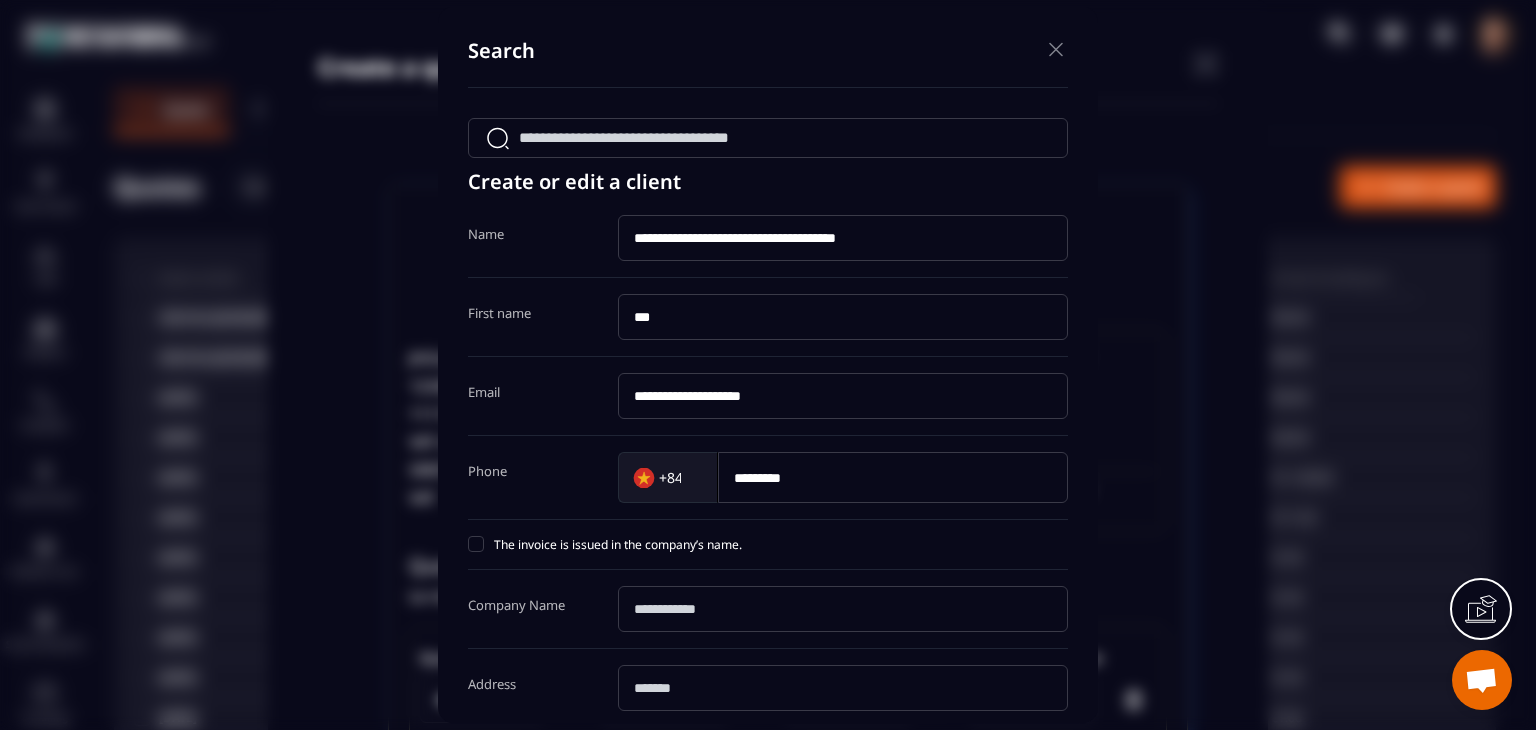 paste on "****" 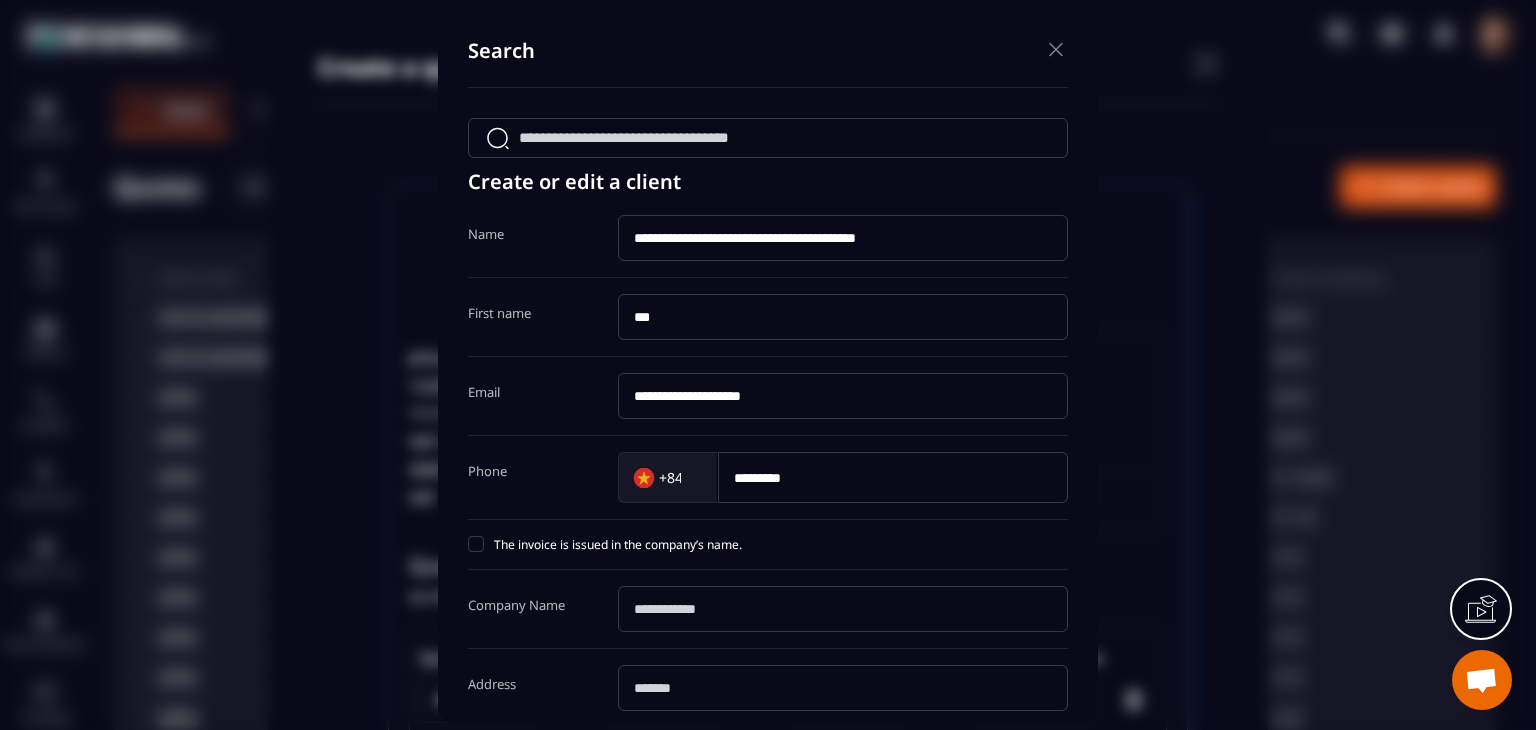 click on "***" at bounding box center [843, 317] 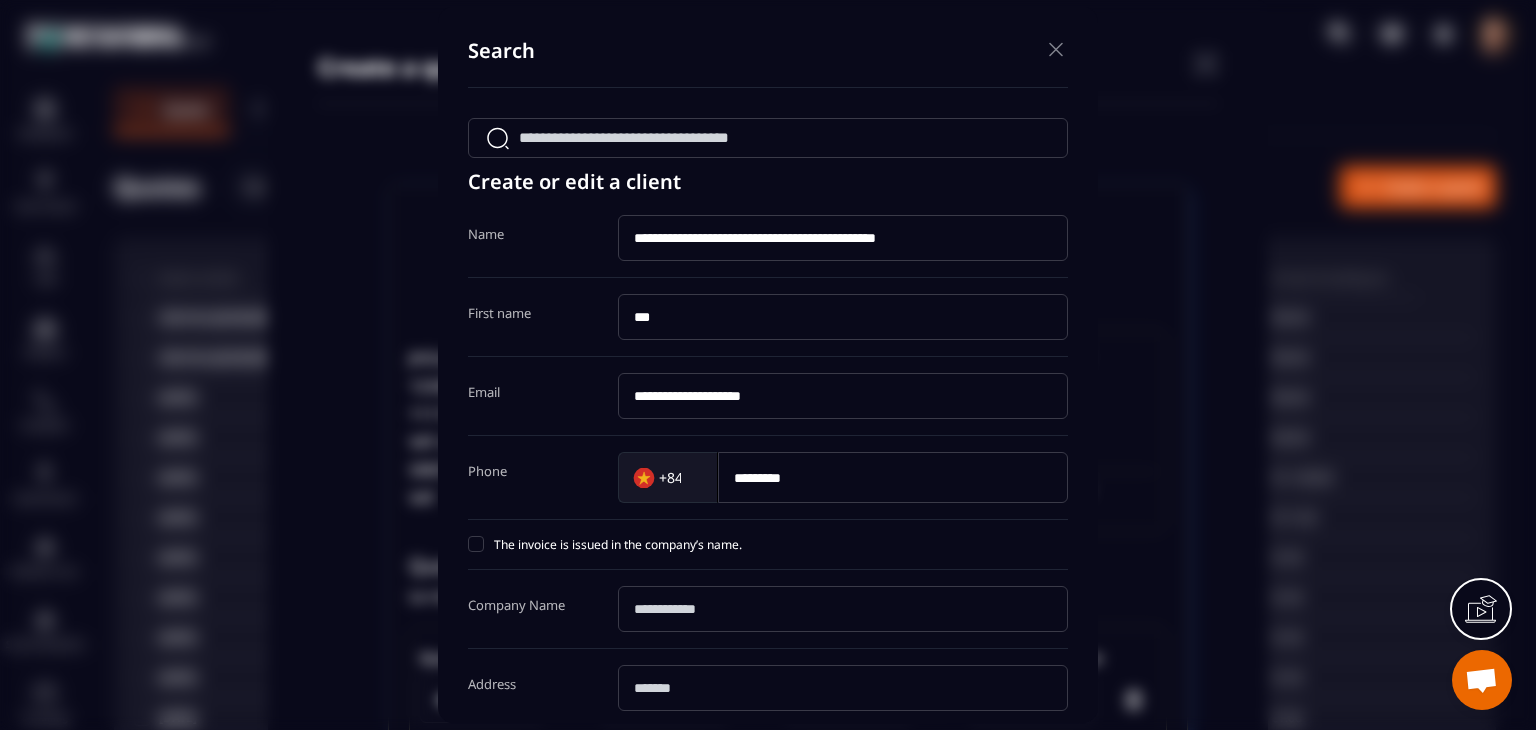 type on "**********" 